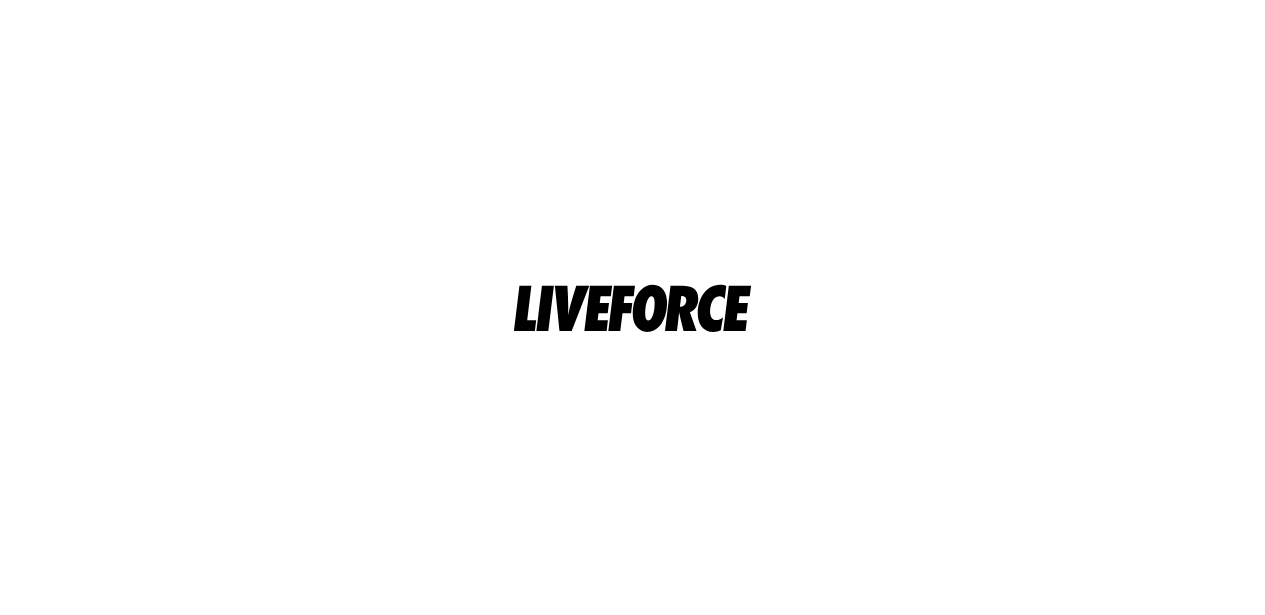 scroll, scrollTop: 0, scrollLeft: 0, axis: both 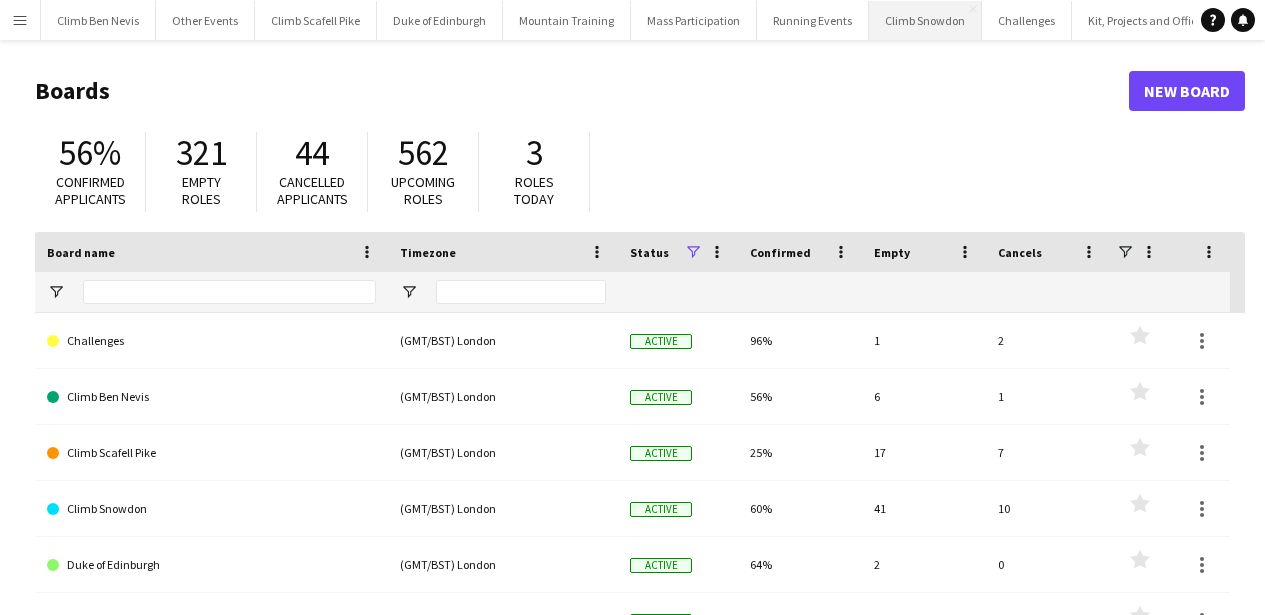 click on "Climb Snowdon
Close" at bounding box center (925, 20) 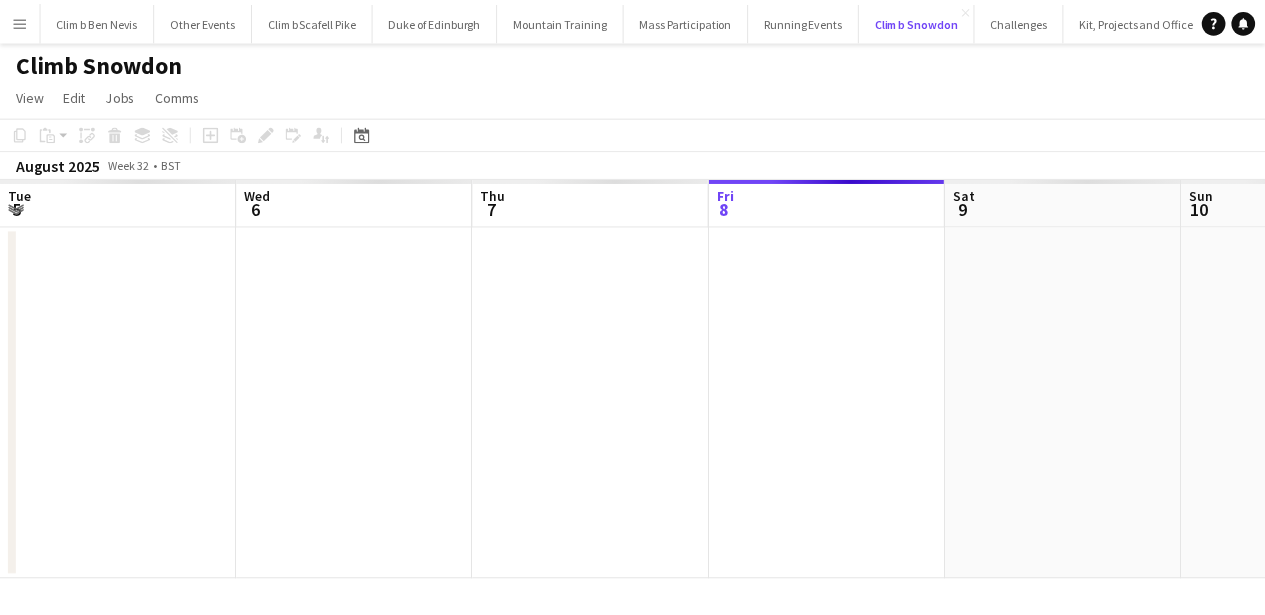 scroll, scrollTop: 0, scrollLeft: 478, axis: horizontal 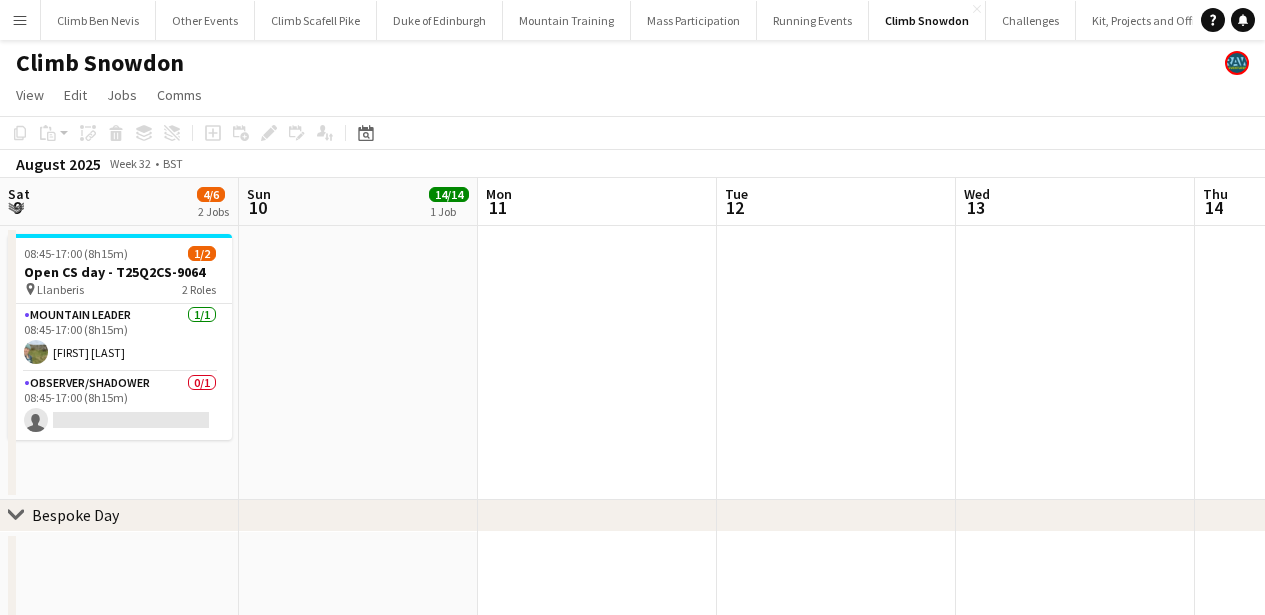 click on "Thu   7   Fri   8   Sat   9   4/6   2 Jobs   Sun   10   14/14   1 Job   Mon   11   Tue   12   Wed   13   Thu   14   Fri   15   Sat   16   Sun   17      08:45-17:00 (8h15m)    1/2   Open CS day - T25Q2CS-9064
pin
Llanberis   2 Roles   Mountain Leader    1/1   08:45-17:00 (8h15m)
Anna Hammond  Observer/Shadower   0/1   08:45-17:00 (8h15m)
single-neutral-actions
08:45-17:00 (8h15m)    3/4   OCC CS day - T25Q2CS-9867
pin
Llanberis   2 Roles   Mountain Leader    3/3   08:45-17:00 (8h15m)
Chris Arnell Gwydion Tomos Leon Perkins  Observer/Shadower   0/1   08:45-17:00 (8h15m)
single-neutral-actions
Toggle View
Alder Hey Sunrise CS T25Q2CS-9162  10-08-2025 → 10-08-2025   14/14   1 job      01:00-09:30 (8h30m)    14/14
pin
Llanberis Ganolfan   3 Roles   Event Team Coordinator   1/1   01:00-09:30 (8h30m)
1/1" at bounding box center (632, 656) 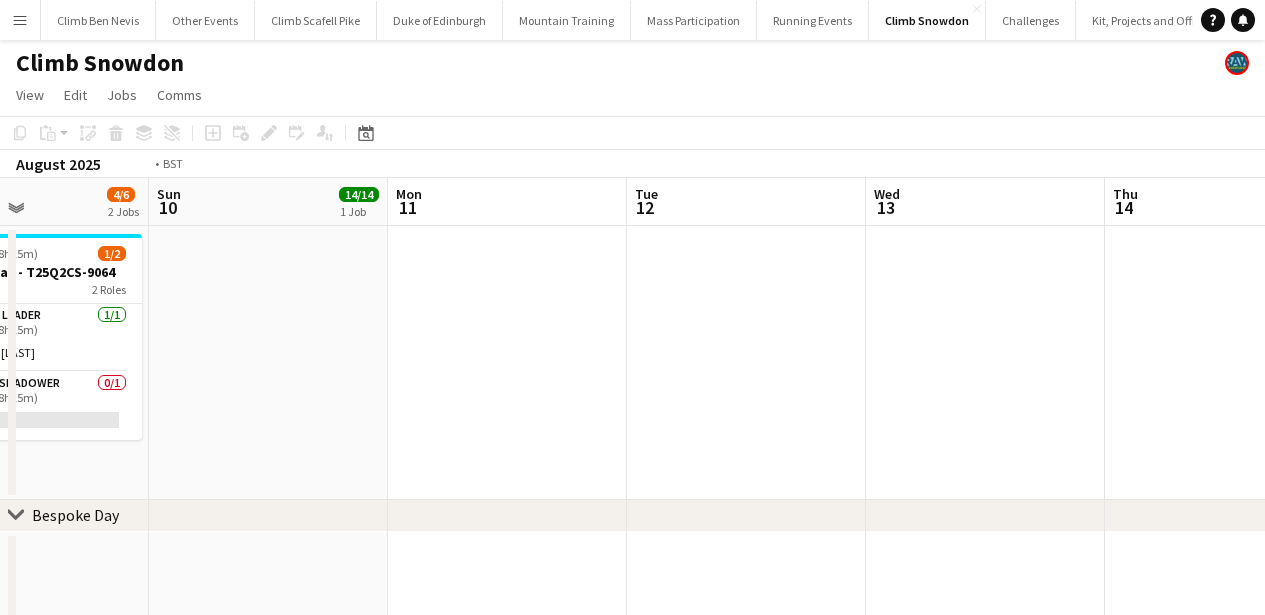 drag, startPoint x: 553, startPoint y: 410, endPoint x: 320, endPoint y: 399, distance: 233.2595 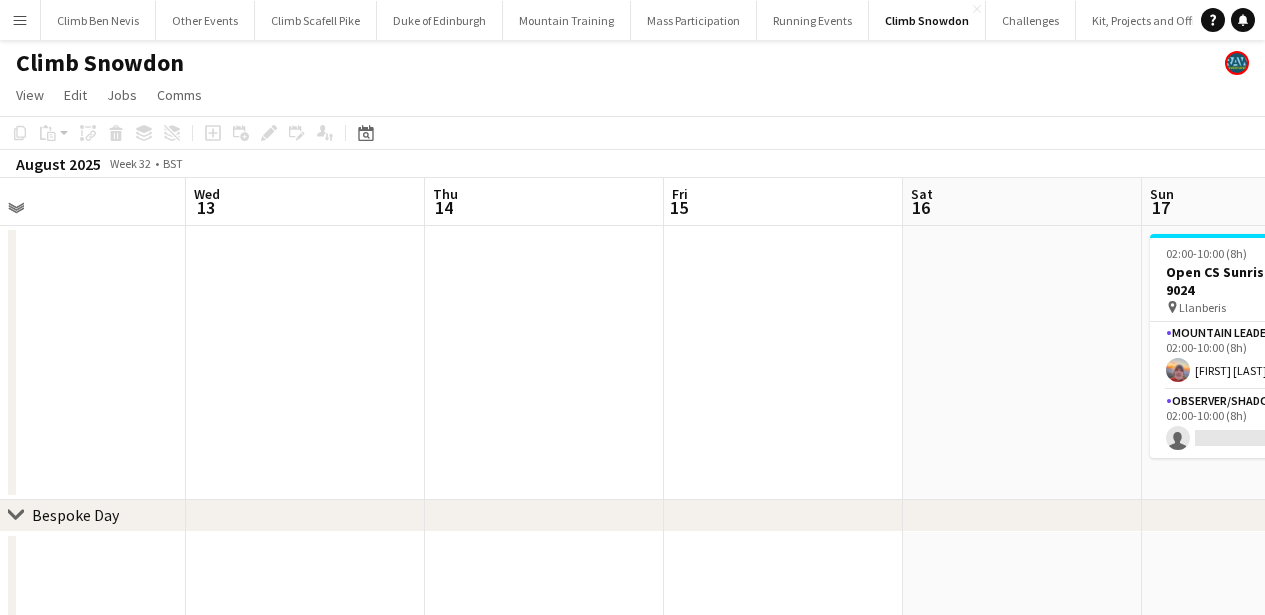 drag, startPoint x: 610, startPoint y: 389, endPoint x: 349, endPoint y: 405, distance: 261.48996 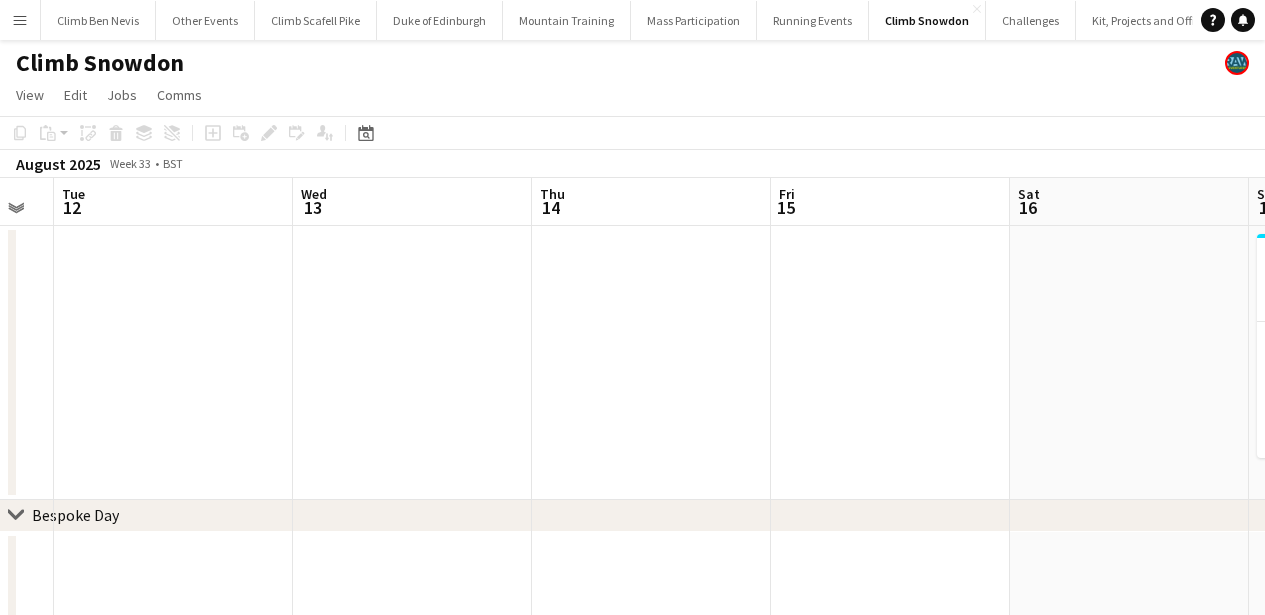 drag, startPoint x: 576, startPoint y: 401, endPoint x: 288, endPoint y: 407, distance: 288.0625 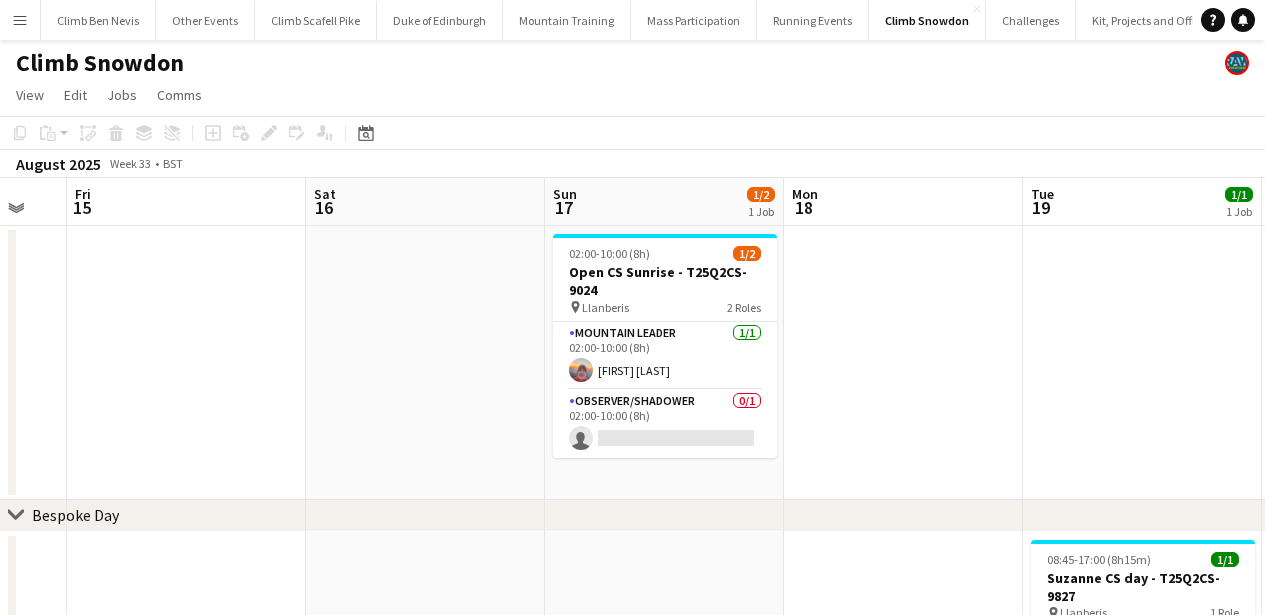 drag, startPoint x: 420, startPoint y: 422, endPoint x: 207, endPoint y: 395, distance: 214.70445 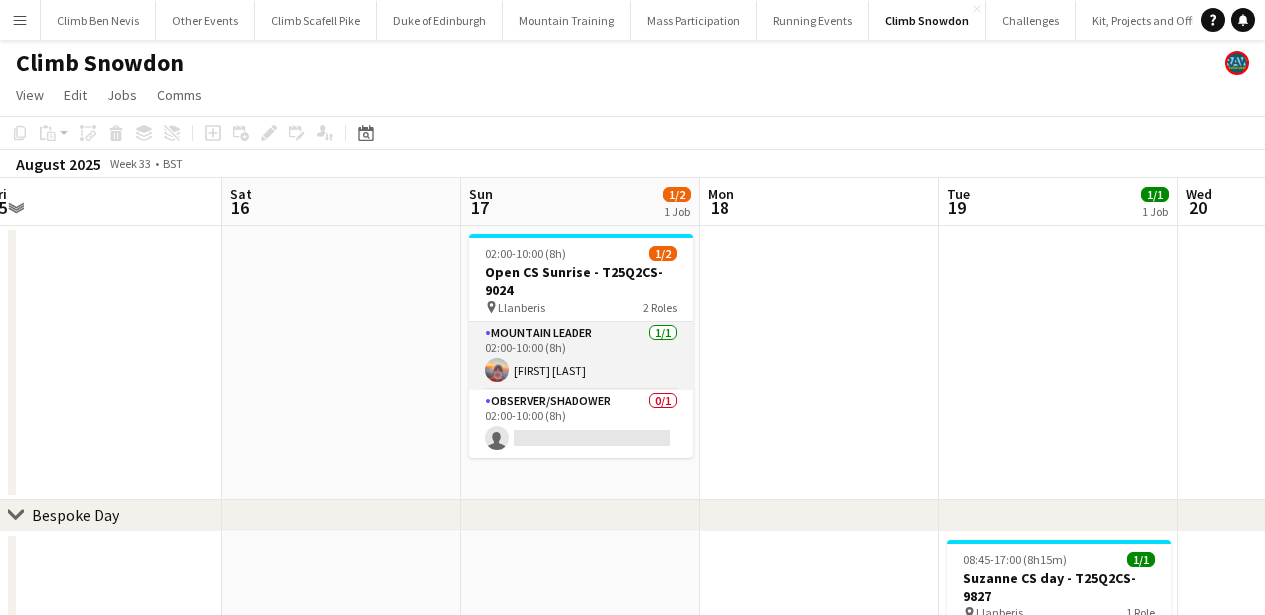 click on "Mountain Leader    1/1   02:00-10:00 (8h)
Mark Fearnley" at bounding box center (581, 356) 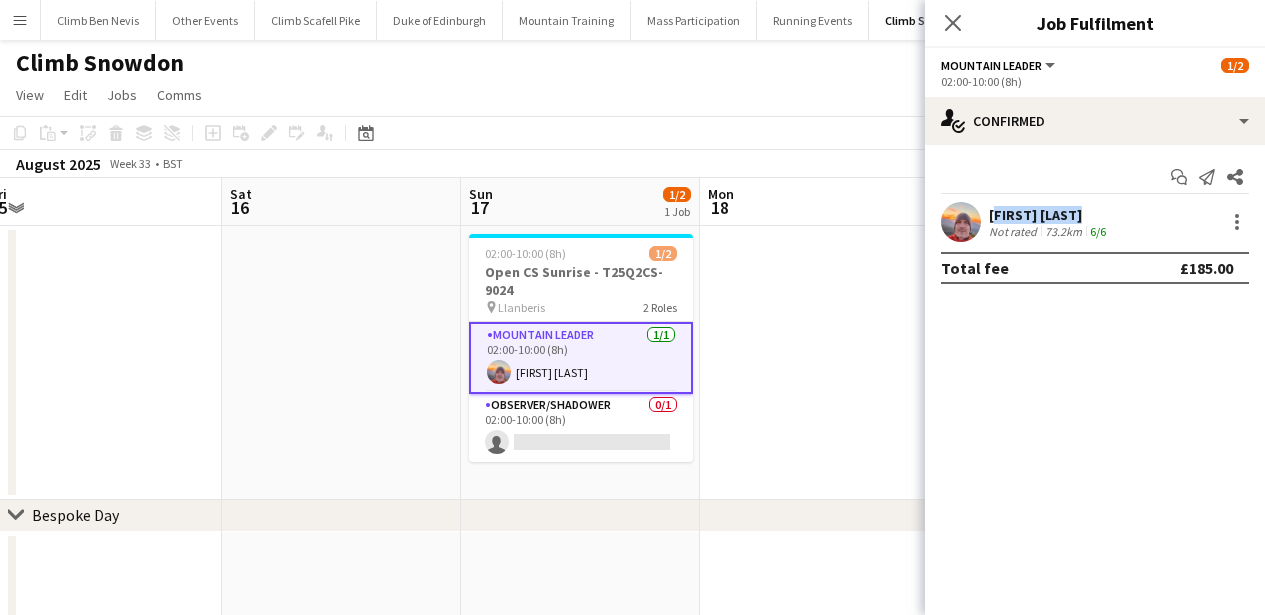 drag, startPoint x: 1083, startPoint y: 216, endPoint x: 989, endPoint y: 211, distance: 94.13288 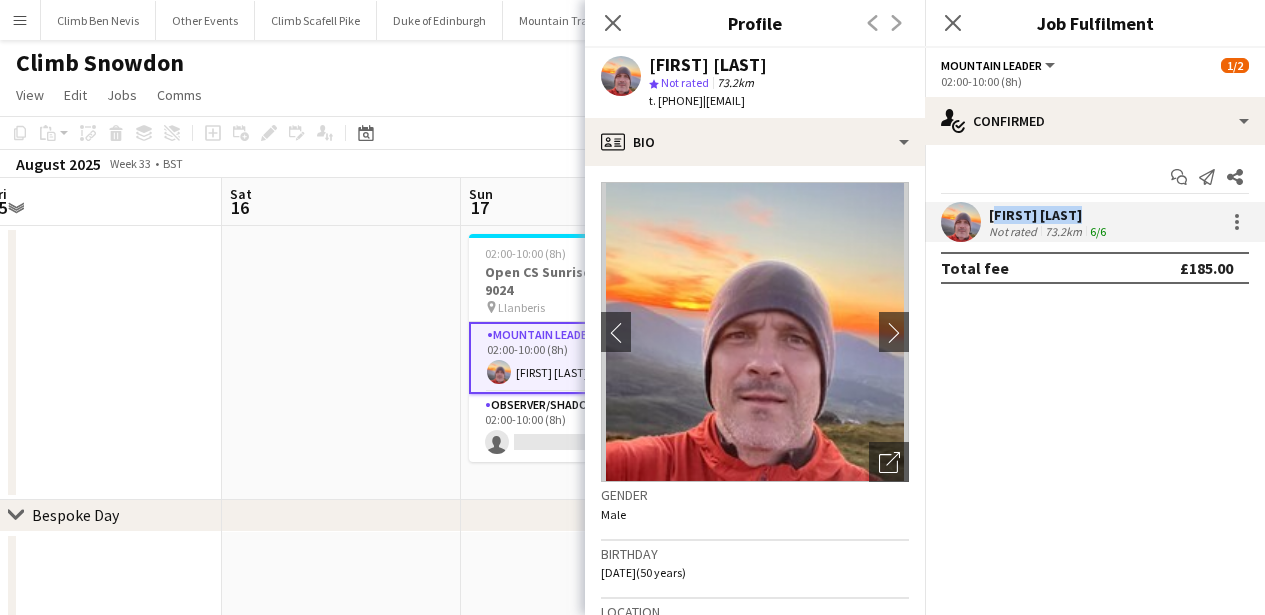 copy on "[FIRST] [LAST]" 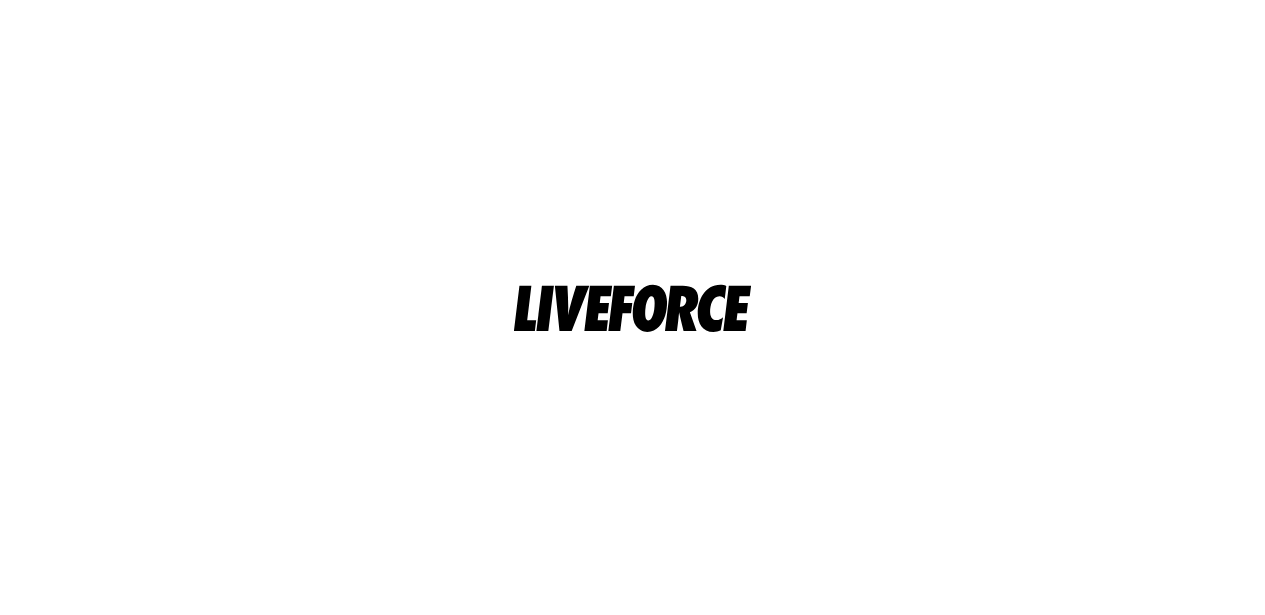 scroll, scrollTop: 0, scrollLeft: 0, axis: both 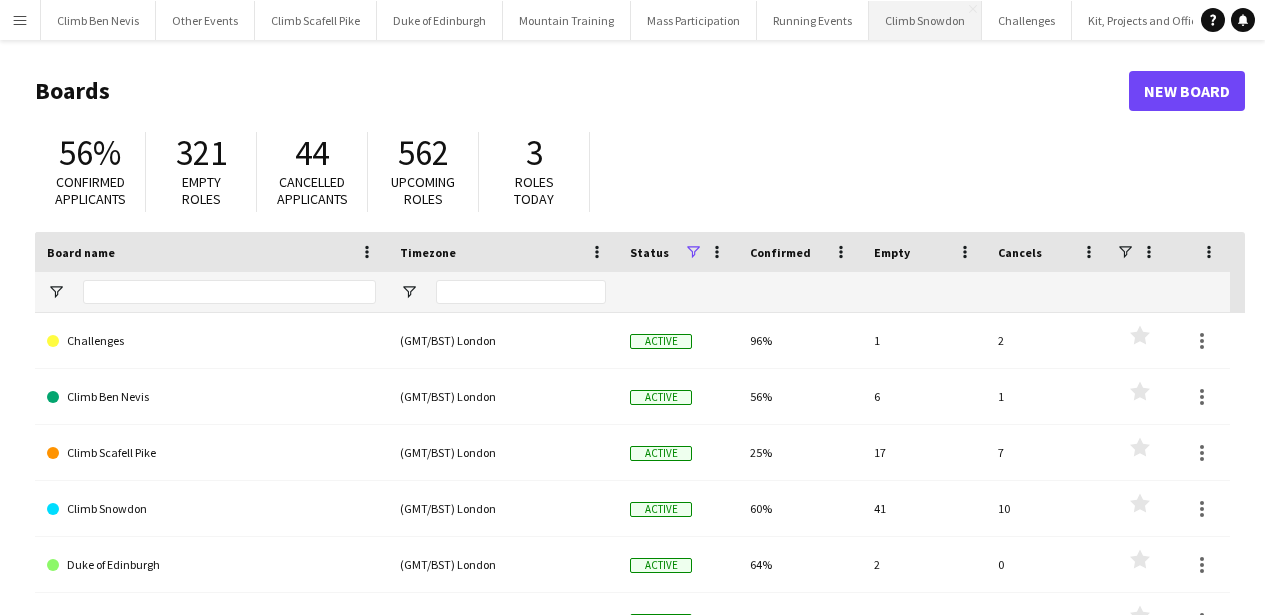 click on "Climb Snowdon
Close" at bounding box center (925, 20) 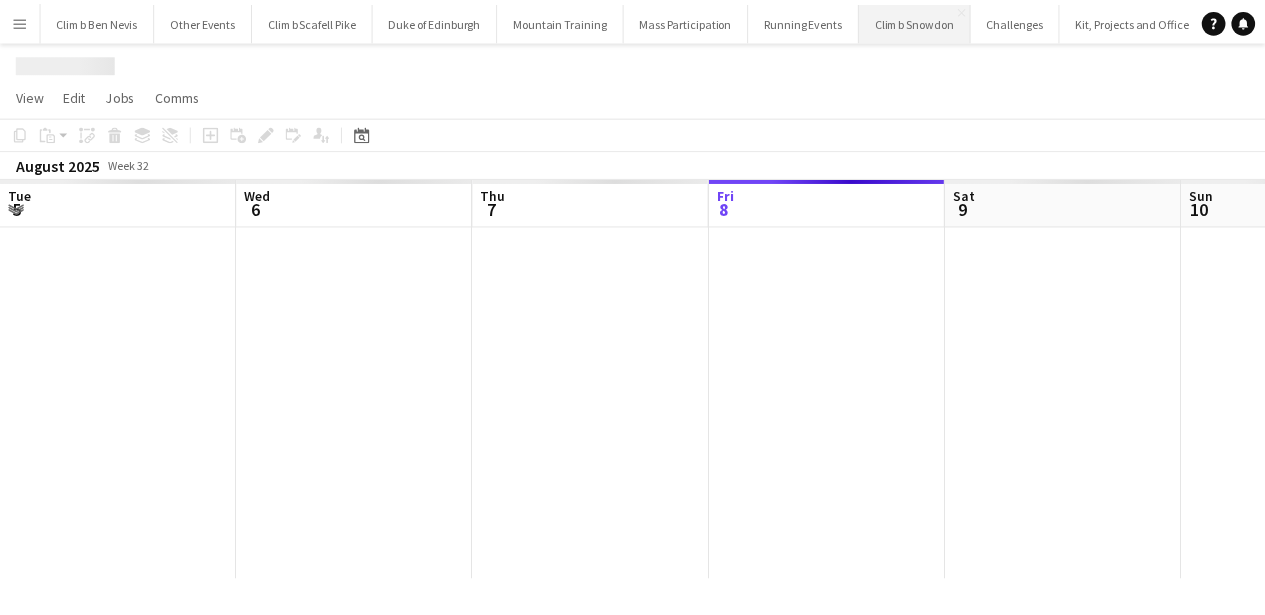 scroll, scrollTop: 0, scrollLeft: 478, axis: horizontal 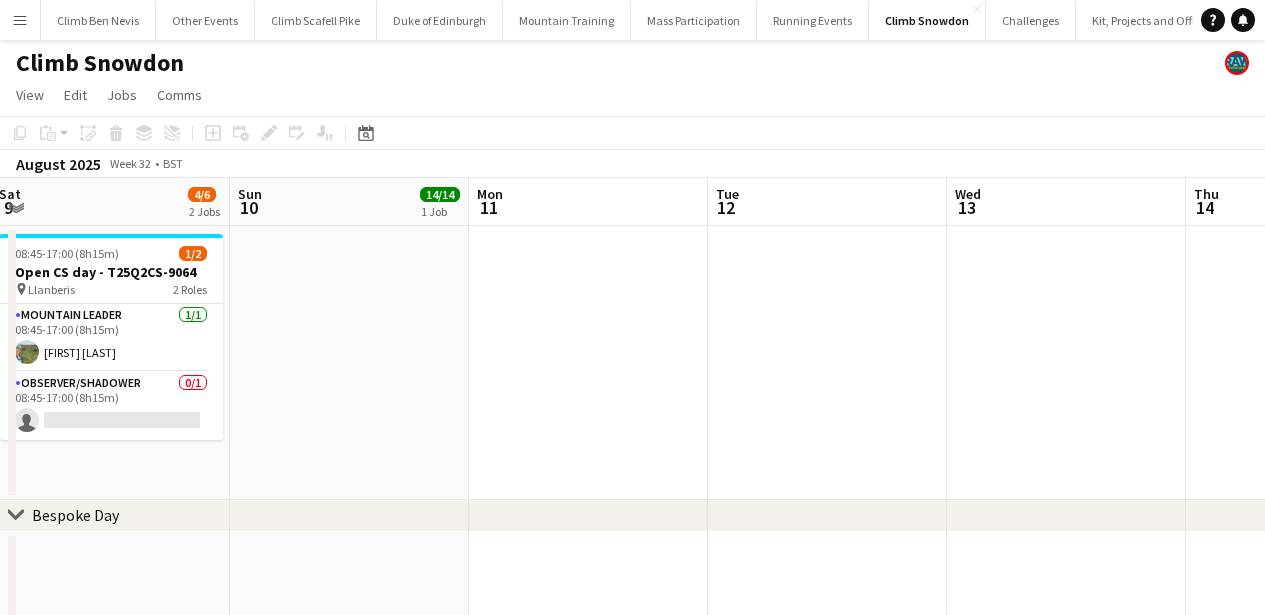 drag, startPoint x: 857, startPoint y: 393, endPoint x: 388, endPoint y: 406, distance: 469.18015 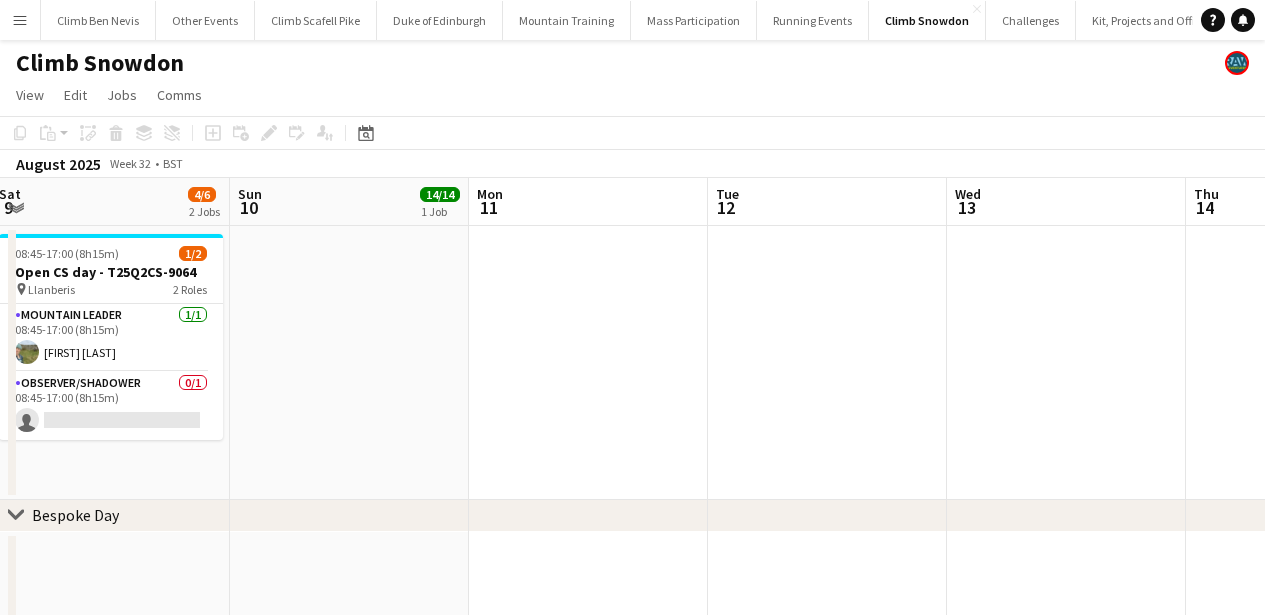 drag, startPoint x: 635, startPoint y: 383, endPoint x: 380, endPoint y: 388, distance: 255.04901 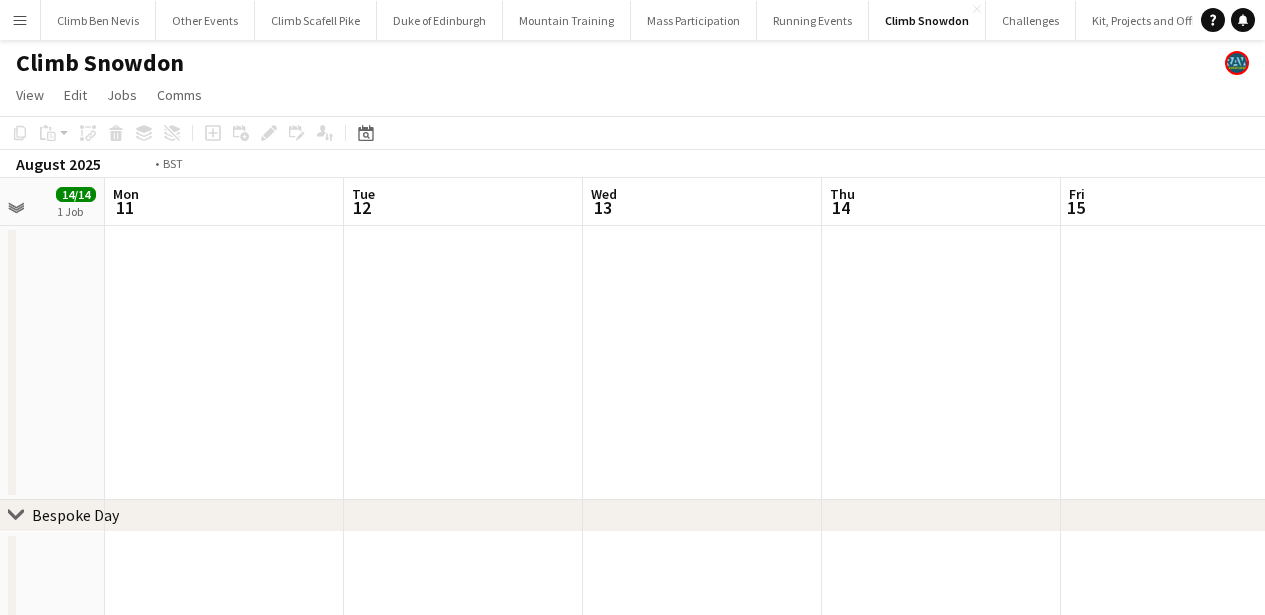 drag, startPoint x: 606, startPoint y: 377, endPoint x: 411, endPoint y: 413, distance: 198.29523 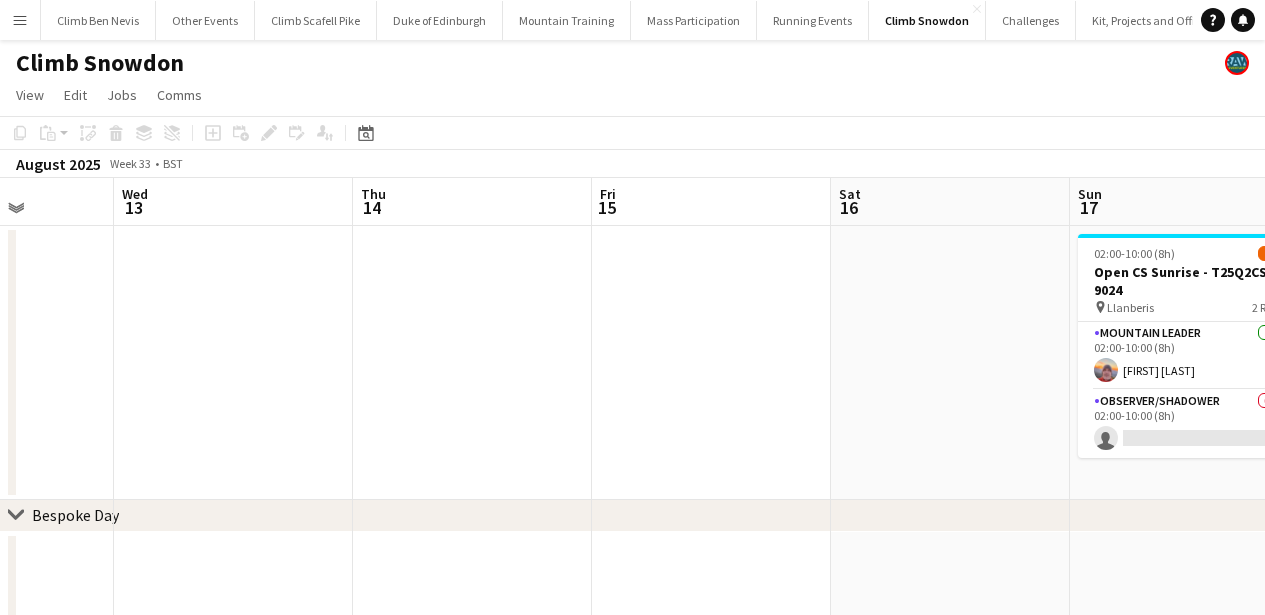 drag, startPoint x: 685, startPoint y: 391, endPoint x: 412, endPoint y: 397, distance: 273.06592 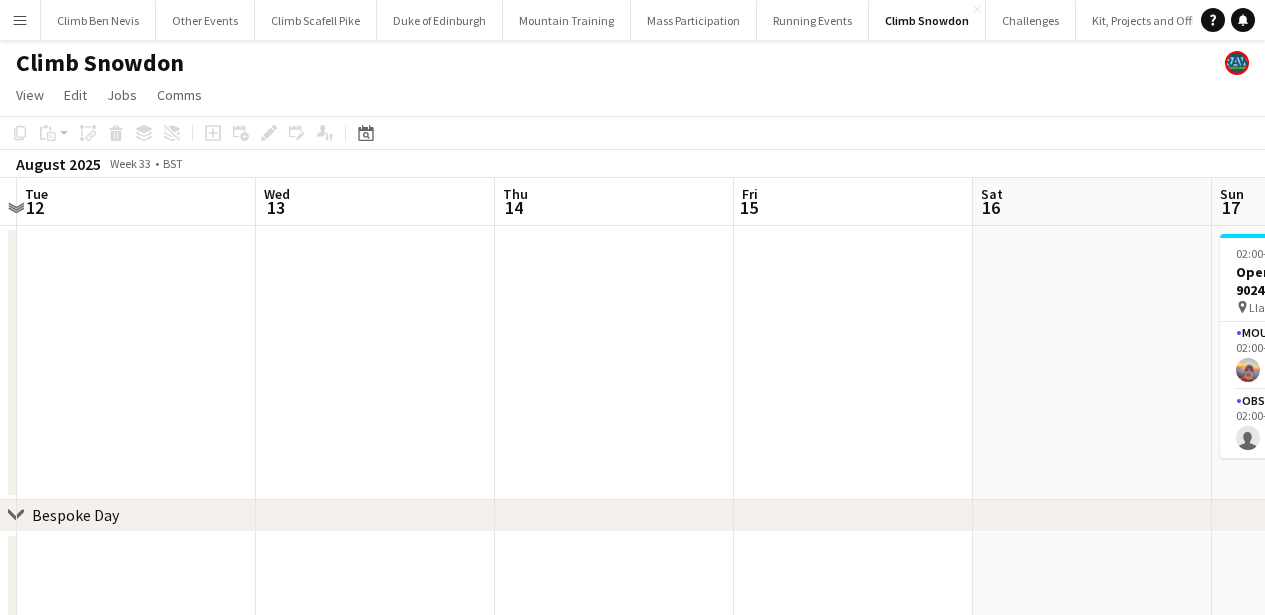 drag, startPoint x: 681, startPoint y: 356, endPoint x: 445, endPoint y: 370, distance: 236.41489 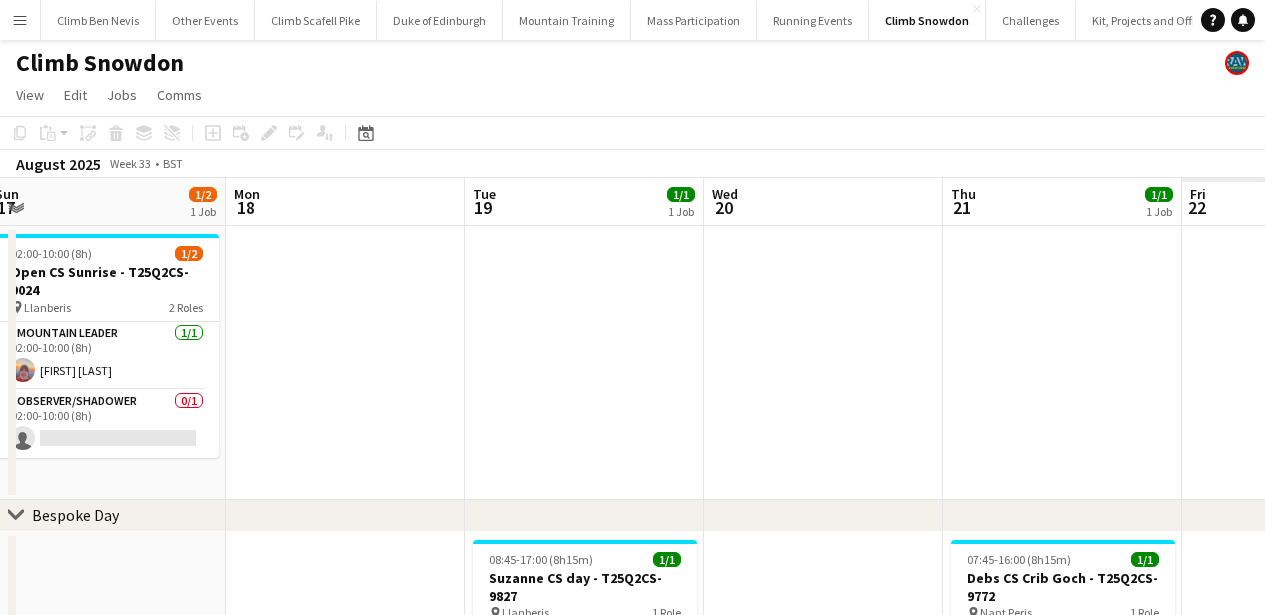 drag, startPoint x: 631, startPoint y: 362, endPoint x: 396, endPoint y: 345, distance: 235.61409 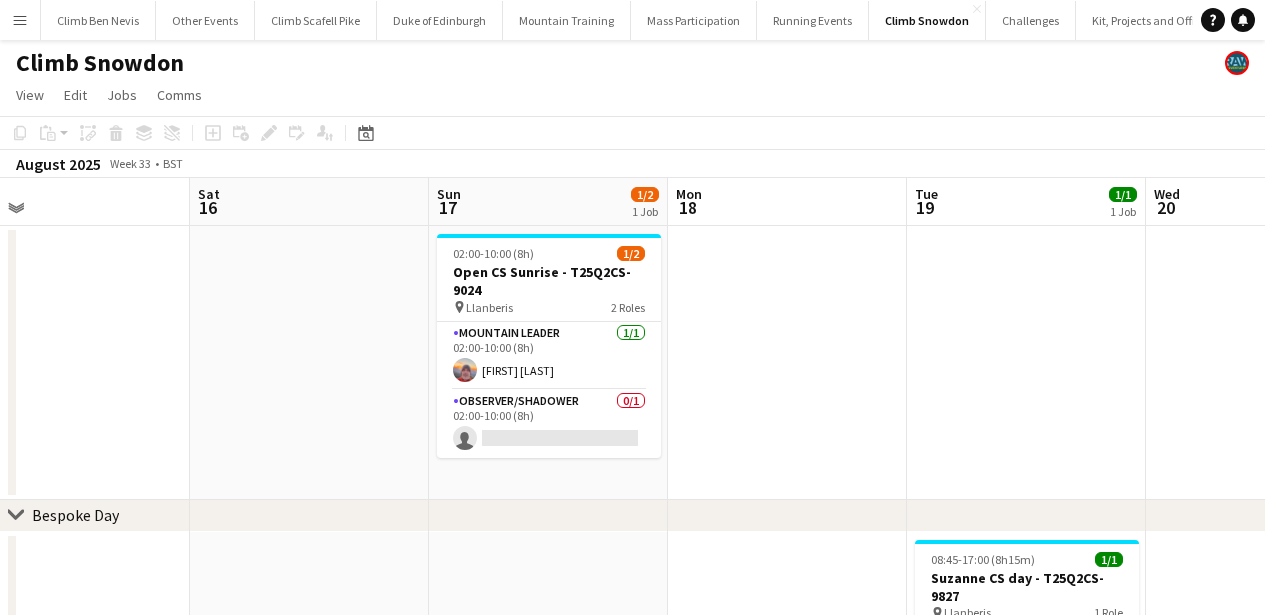 scroll, scrollTop: 171, scrollLeft: 0, axis: vertical 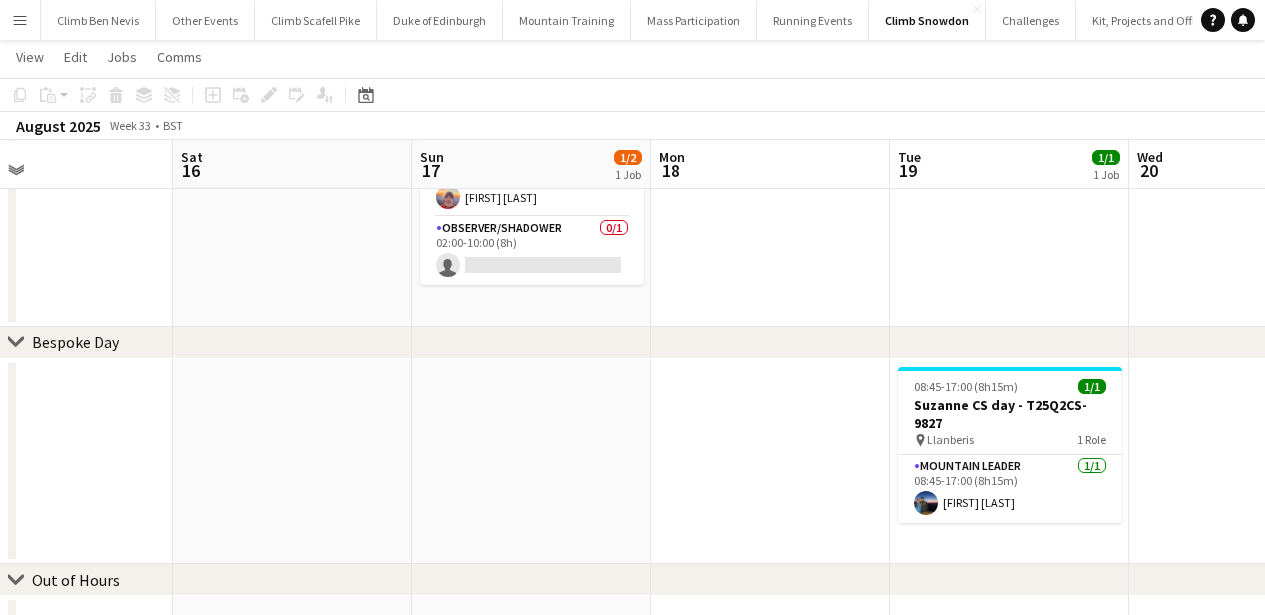 drag, startPoint x: 762, startPoint y: 446, endPoint x: 746, endPoint y: 403, distance: 45.88028 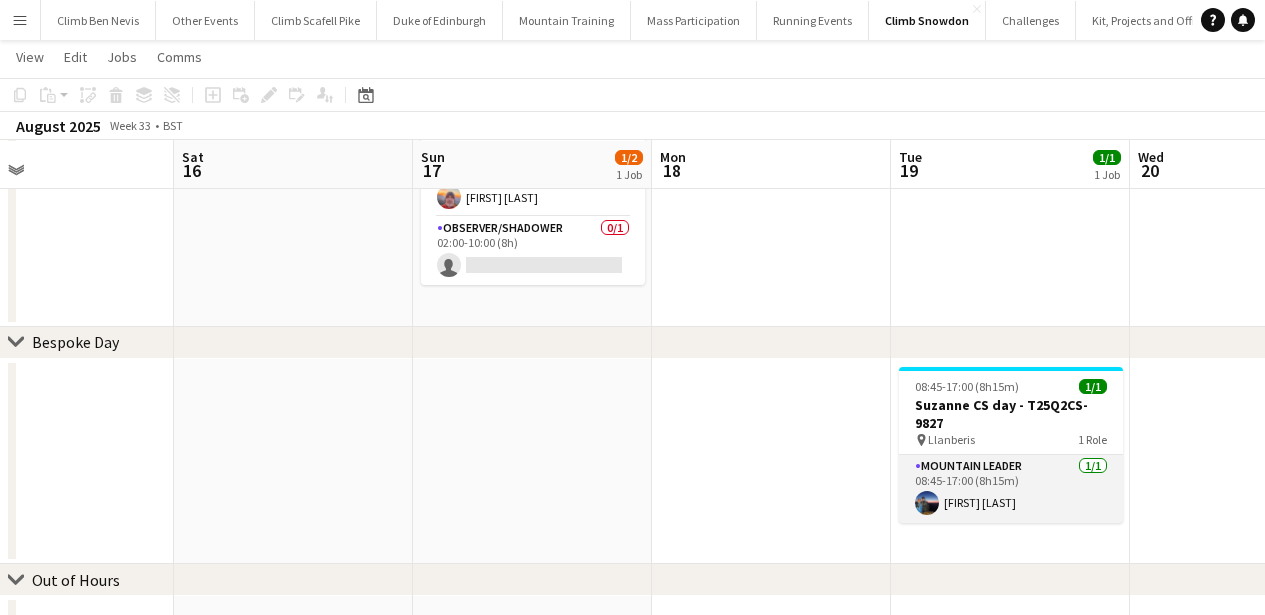 click on "Mountain Leader    1/1   08:45-17:00 (8h15m)
Paul Newell" at bounding box center [1011, 489] 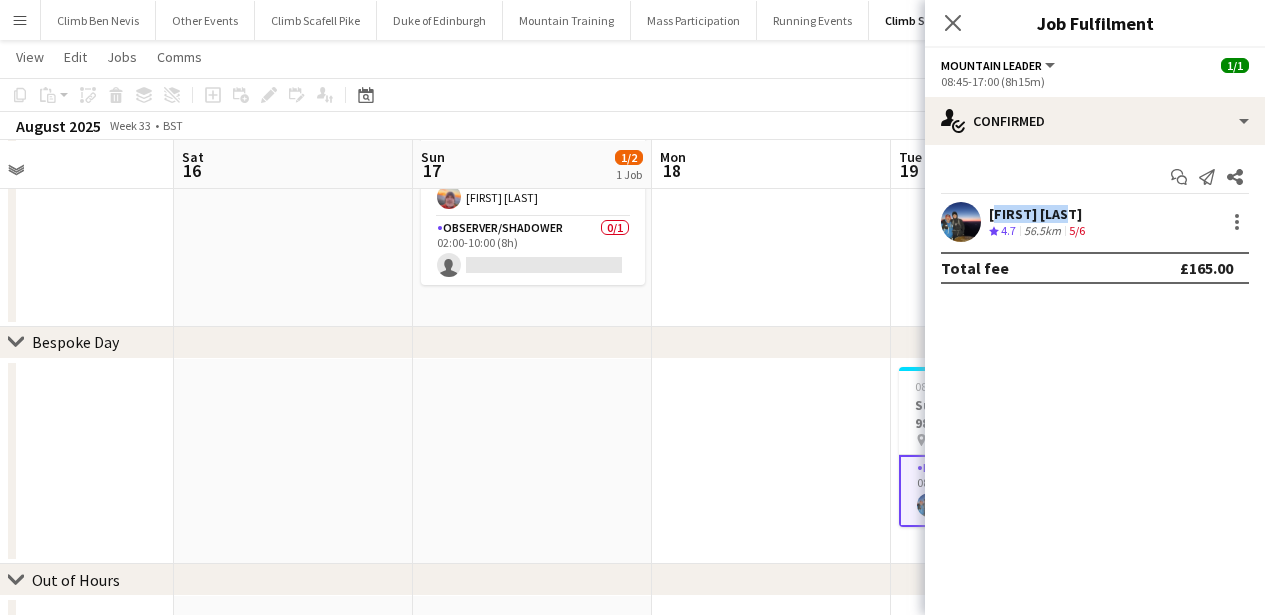 drag, startPoint x: 1067, startPoint y: 210, endPoint x: 988, endPoint y: 207, distance: 79.05694 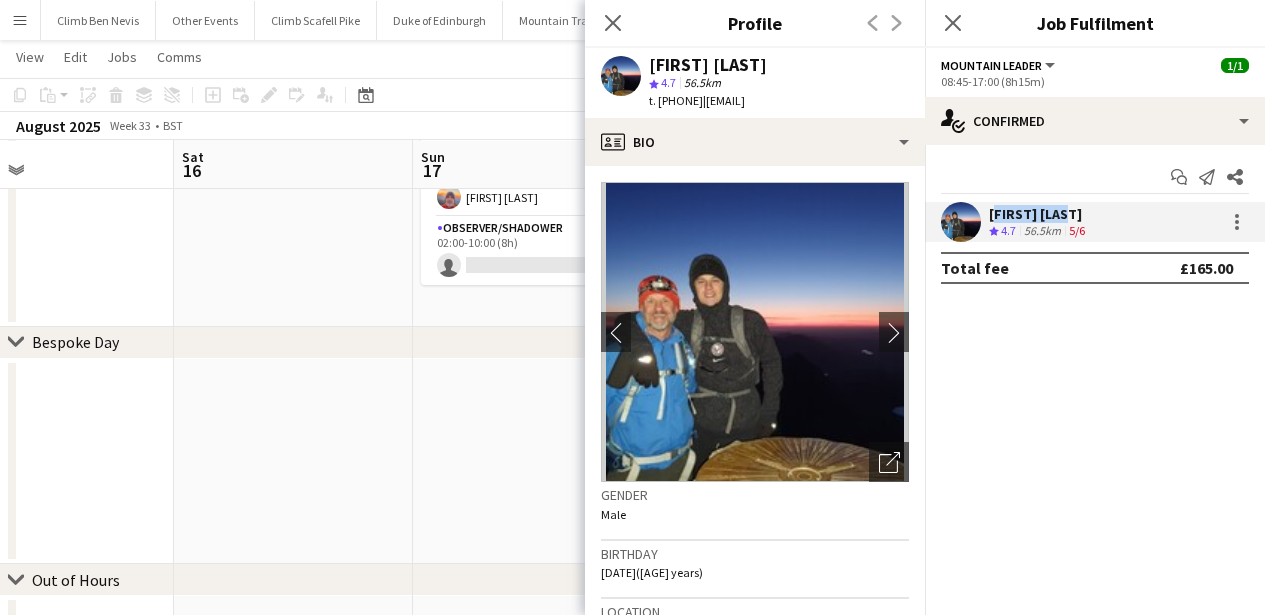 copy on "Paul Newell" 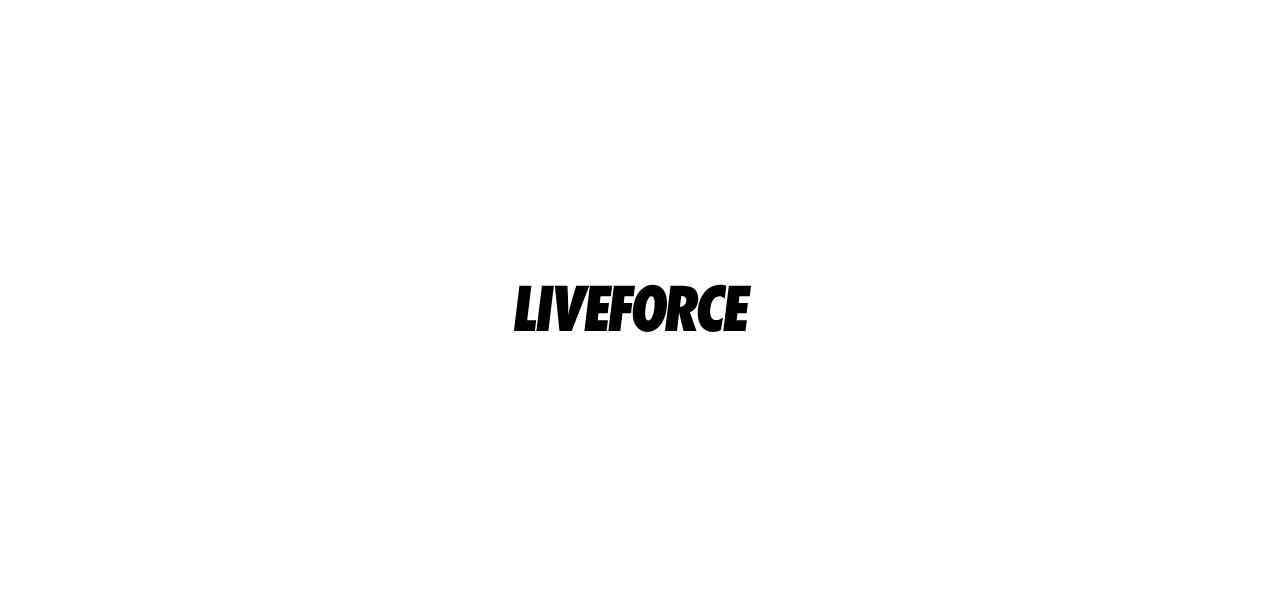 scroll, scrollTop: 0, scrollLeft: 0, axis: both 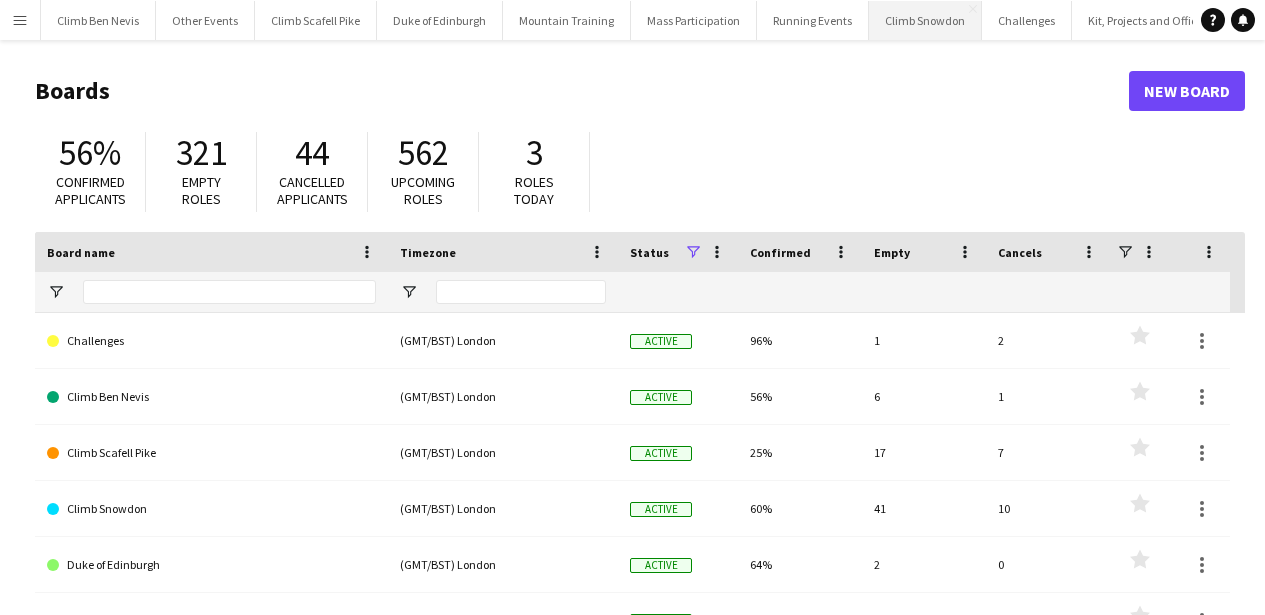 click on "Climb Snowdon
Close" at bounding box center (925, 20) 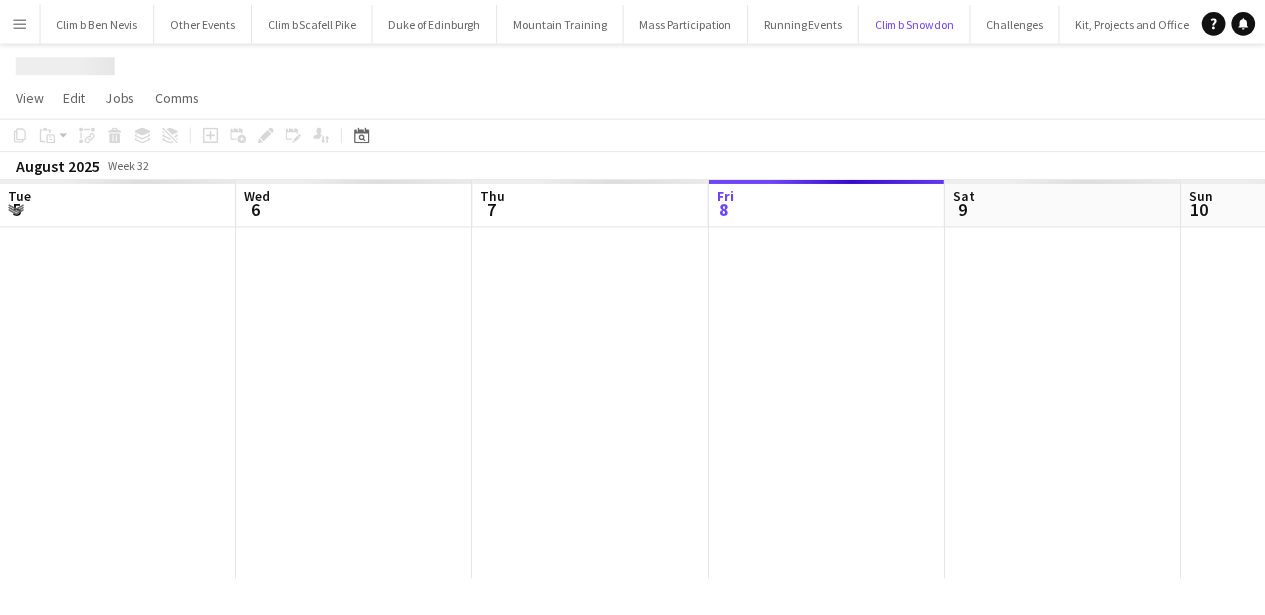 scroll, scrollTop: 0, scrollLeft: 478, axis: horizontal 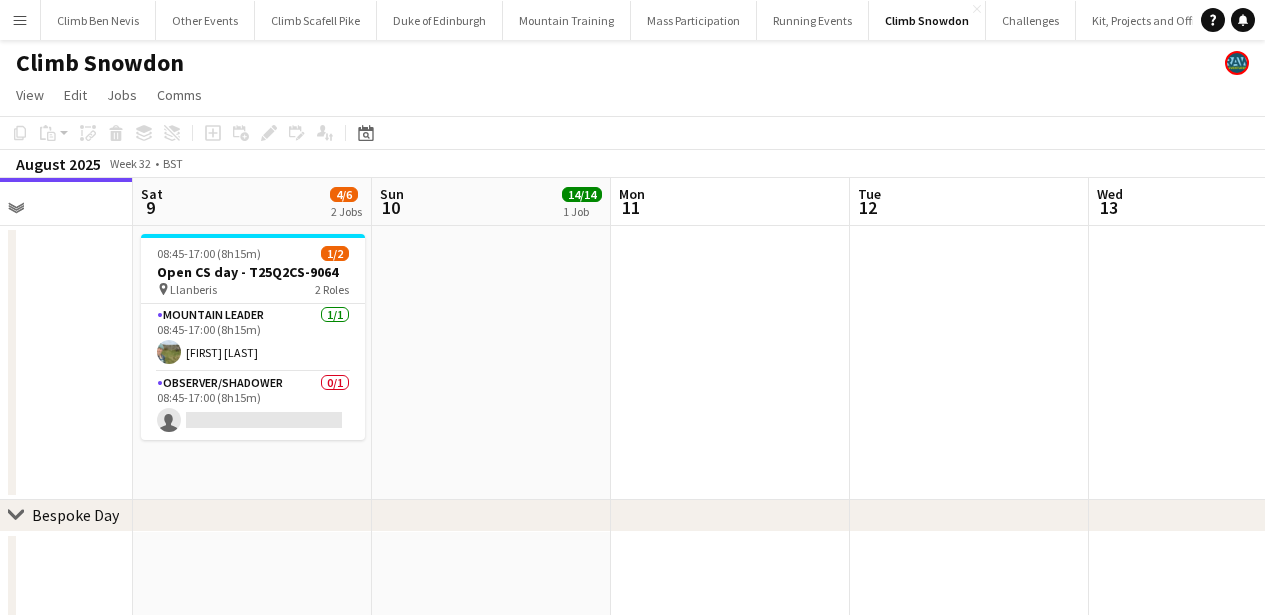 drag, startPoint x: 622, startPoint y: 405, endPoint x: 474, endPoint y: 401, distance: 148.05405 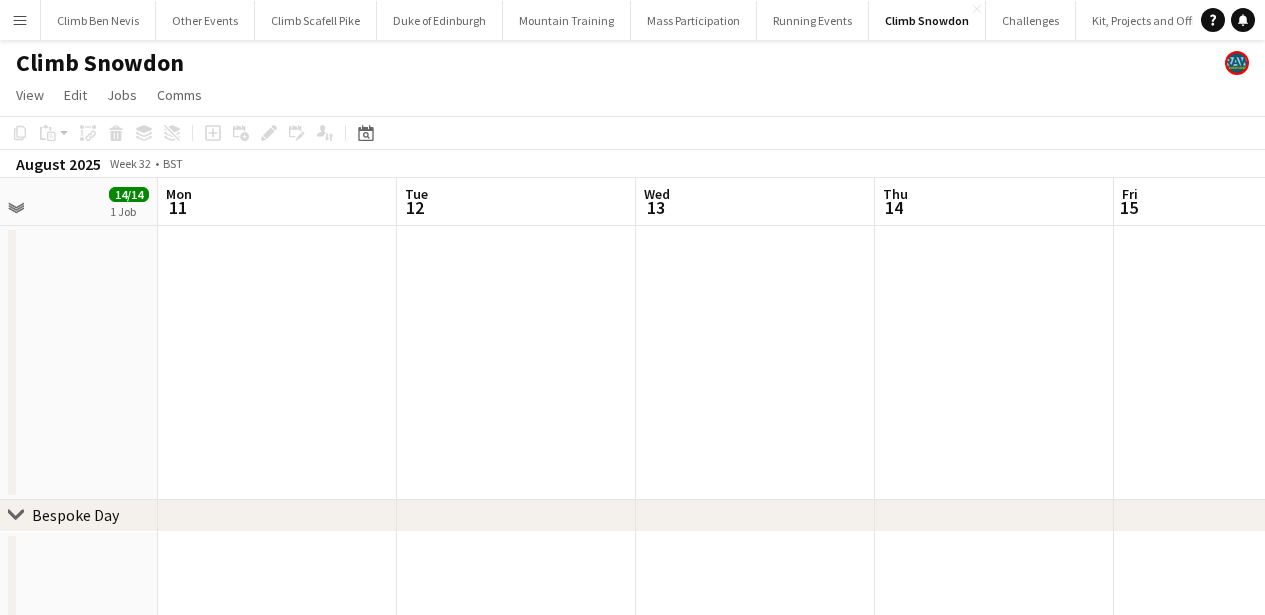 drag, startPoint x: 577, startPoint y: 394, endPoint x: 319, endPoint y: 392, distance: 258.00775 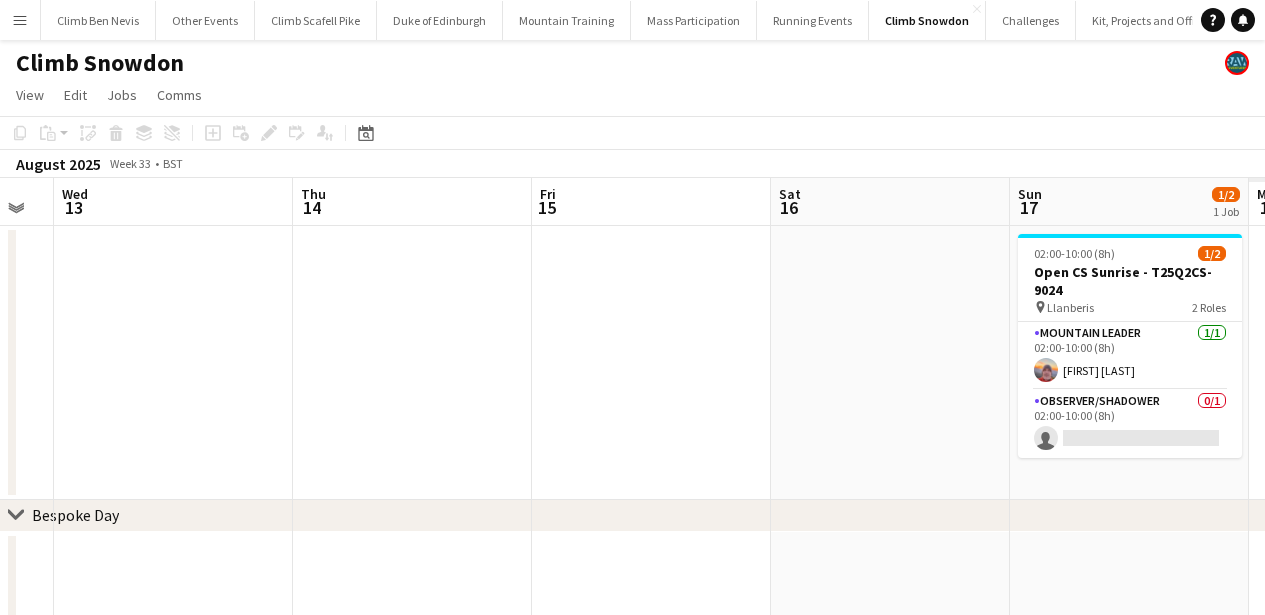 drag, startPoint x: 454, startPoint y: 395, endPoint x: 569, endPoint y: 386, distance: 115.35164 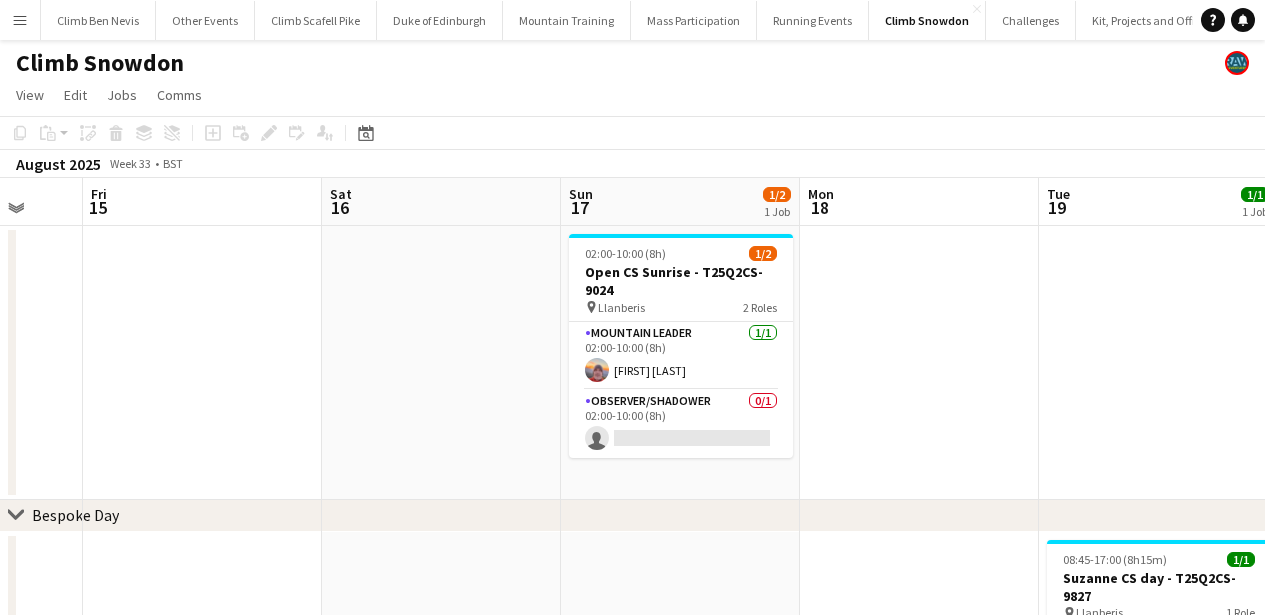 drag, startPoint x: 513, startPoint y: 400, endPoint x: 263, endPoint y: 396, distance: 250.032 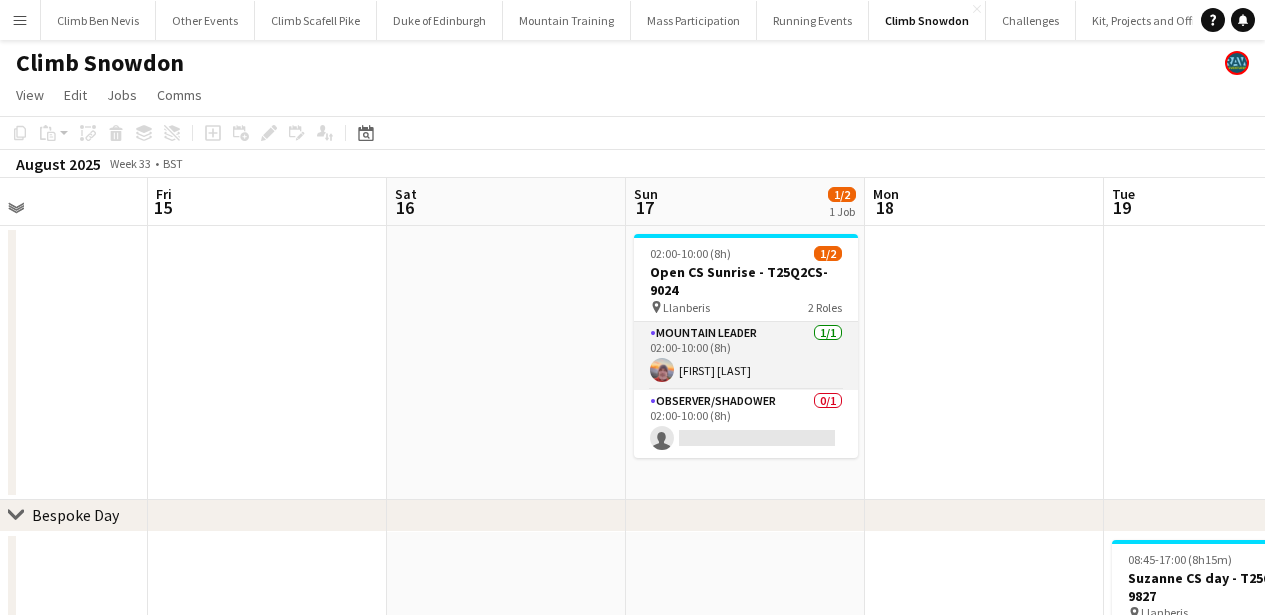click on "Mountain Leader    1/1   02:00-10:00 (8h)
Mark Fearnley" at bounding box center [746, 356] 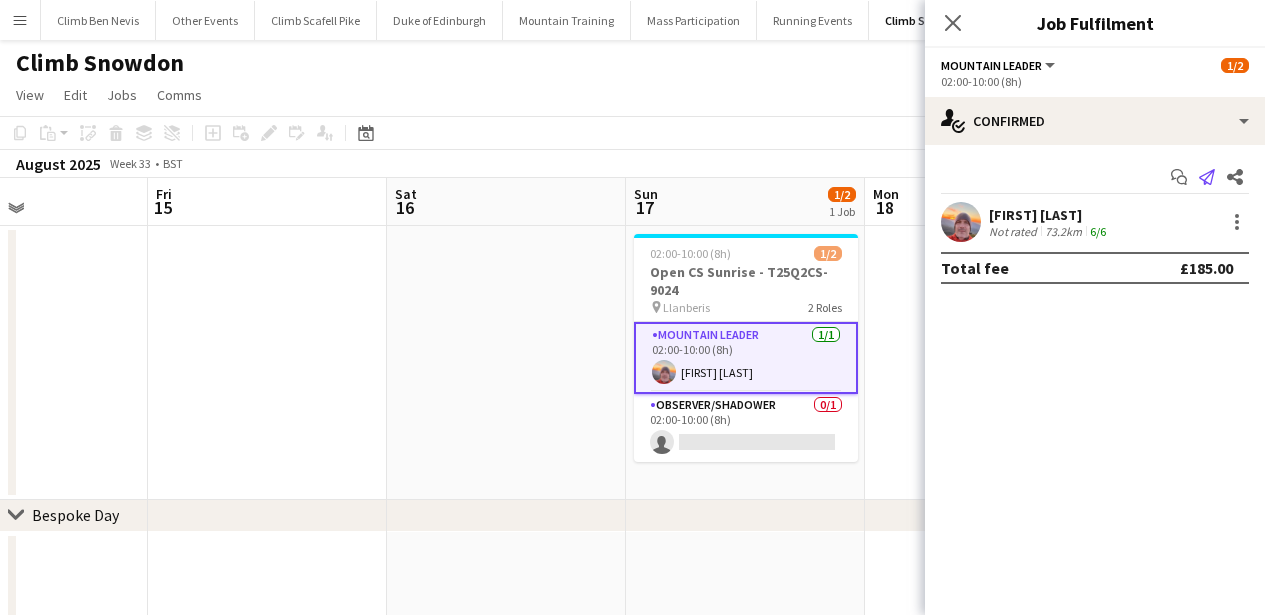 click 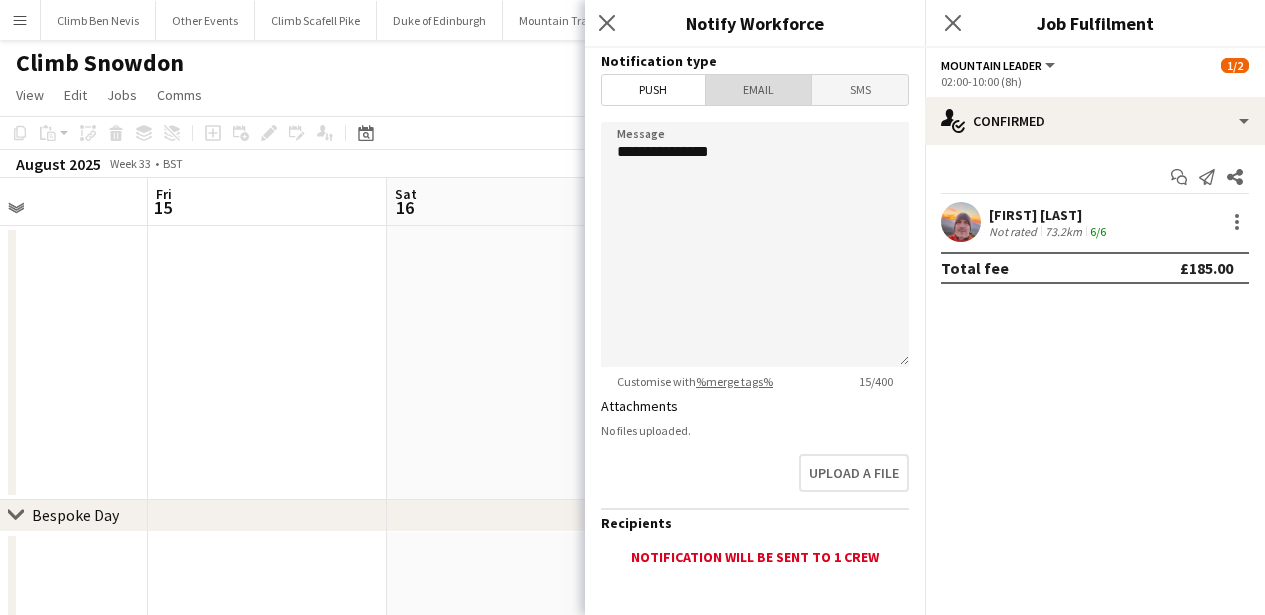 click on "Email" at bounding box center [759, 90] 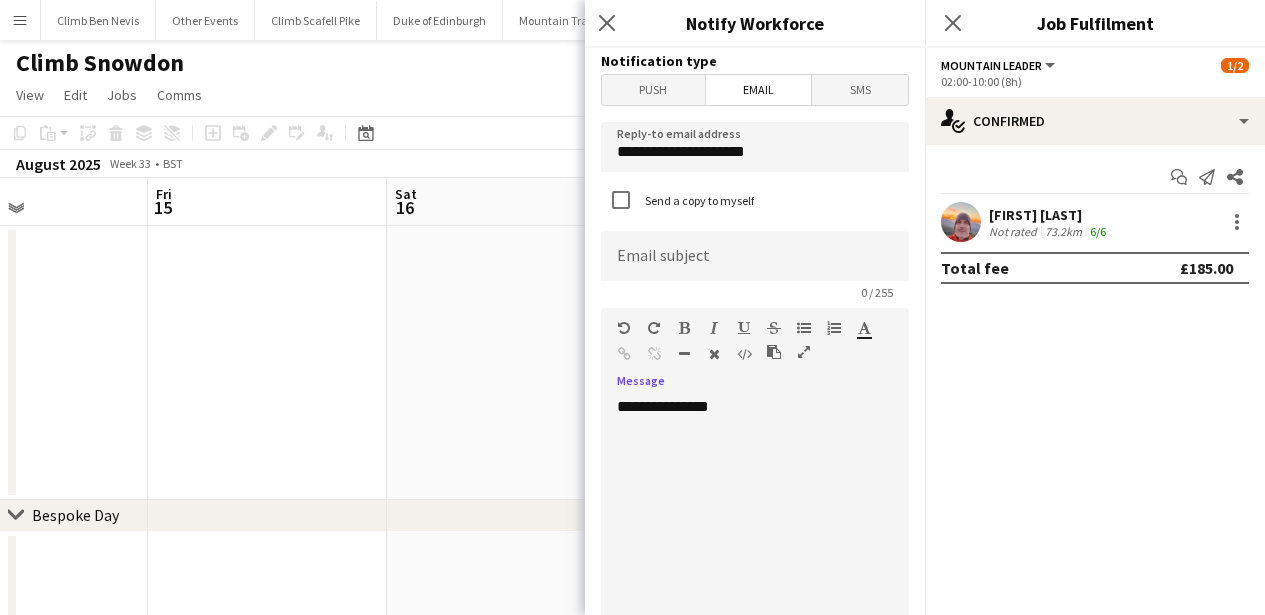 click on "**********" 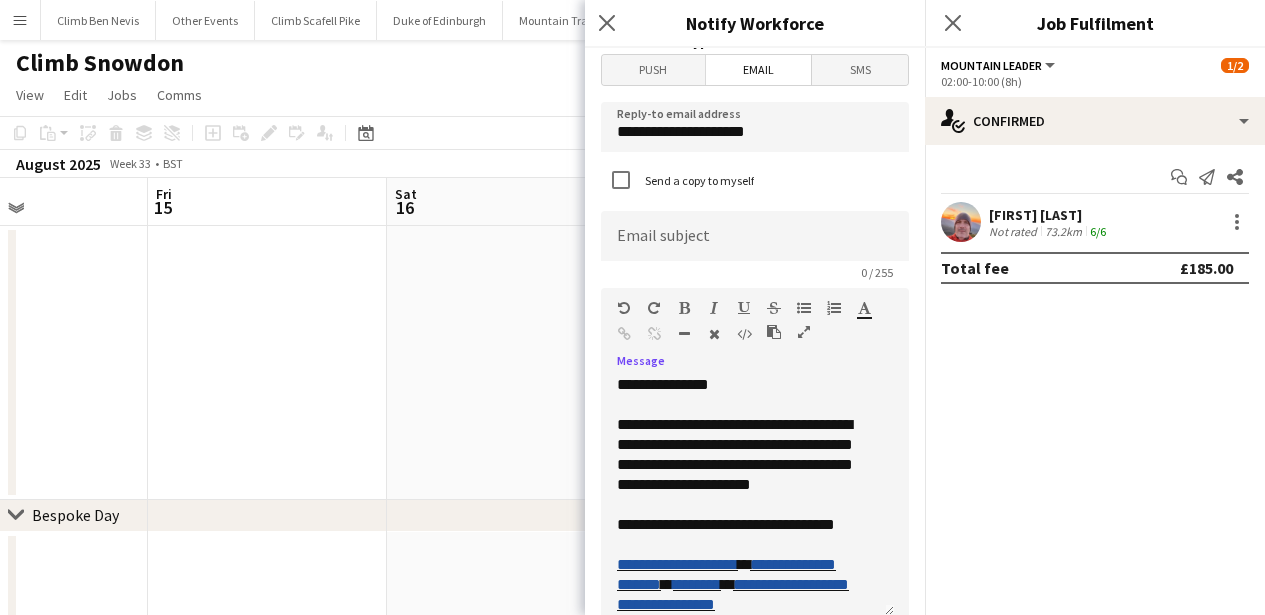 scroll, scrollTop: 0, scrollLeft: 0, axis: both 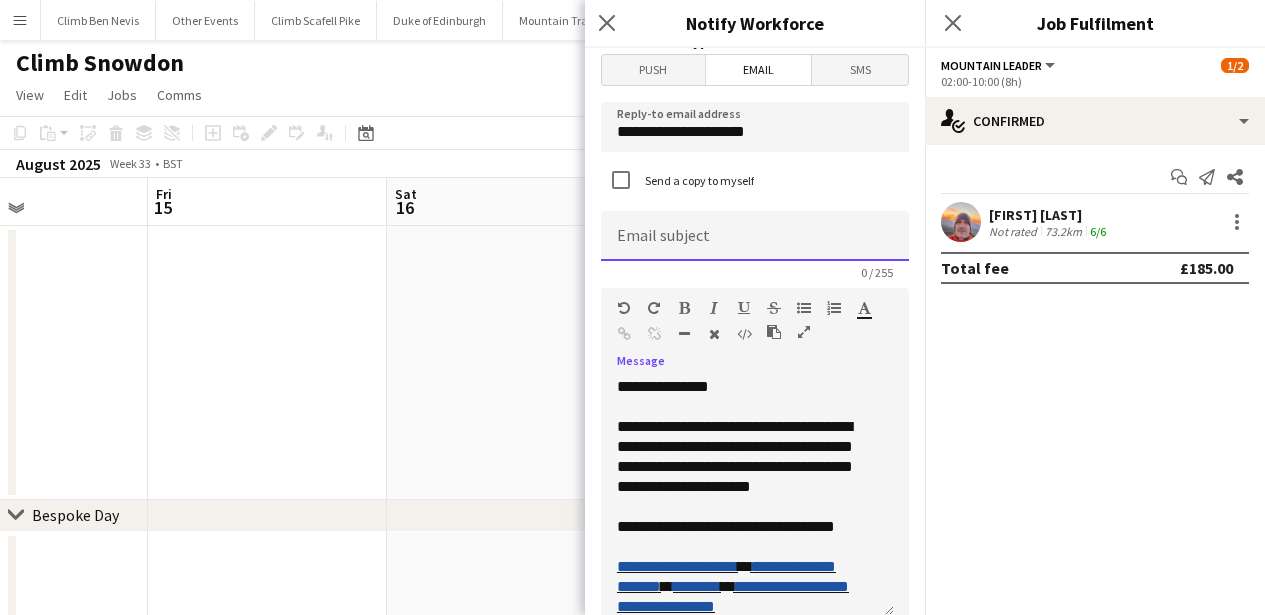 click 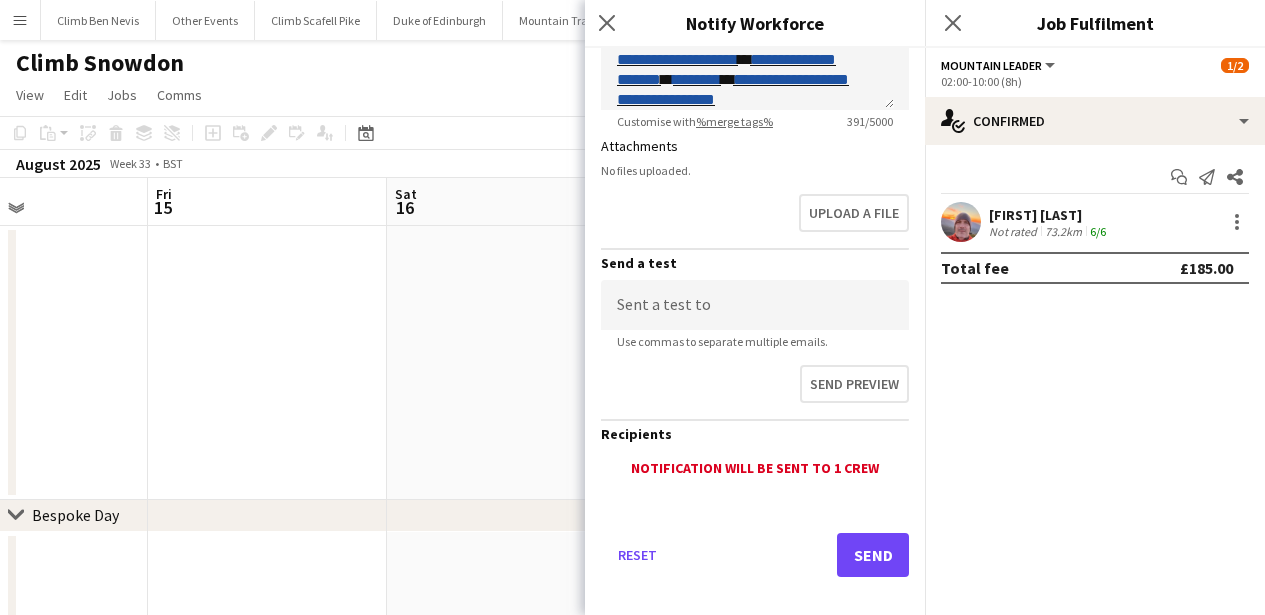 scroll, scrollTop: 542, scrollLeft: 0, axis: vertical 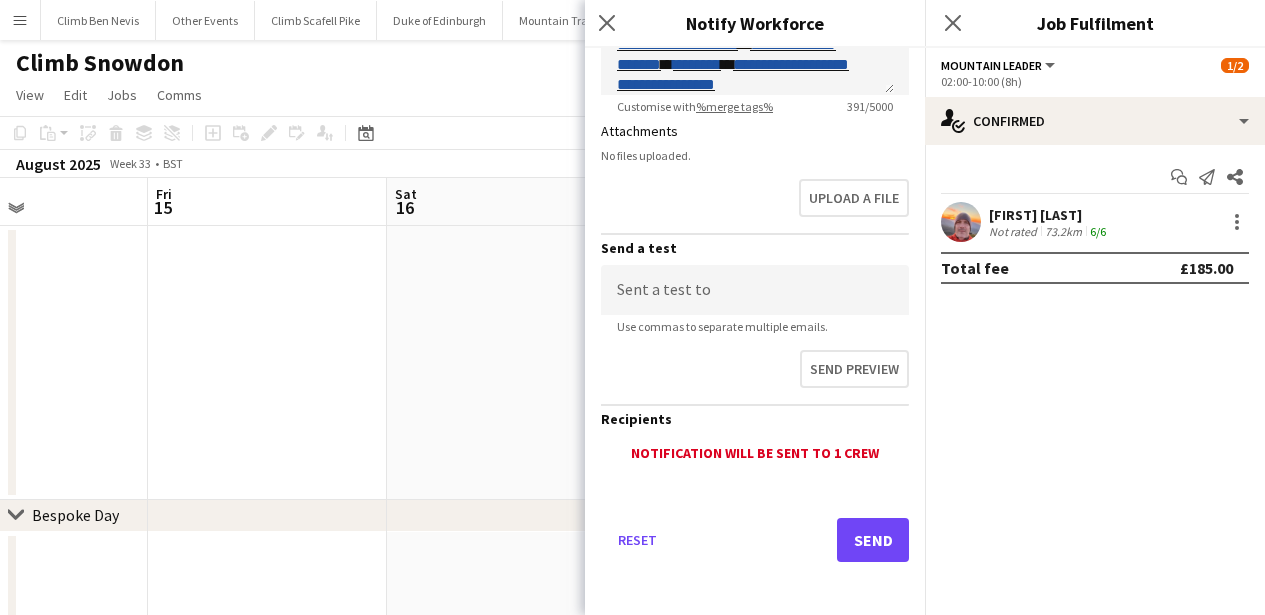 type on "**********" 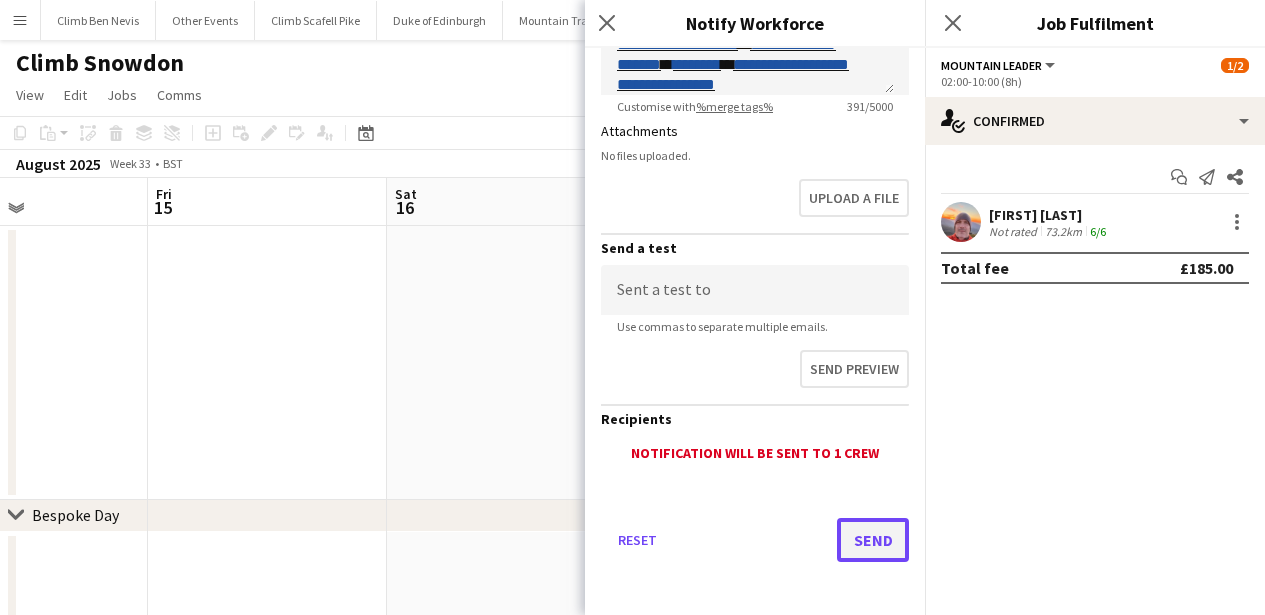 click on "Send" 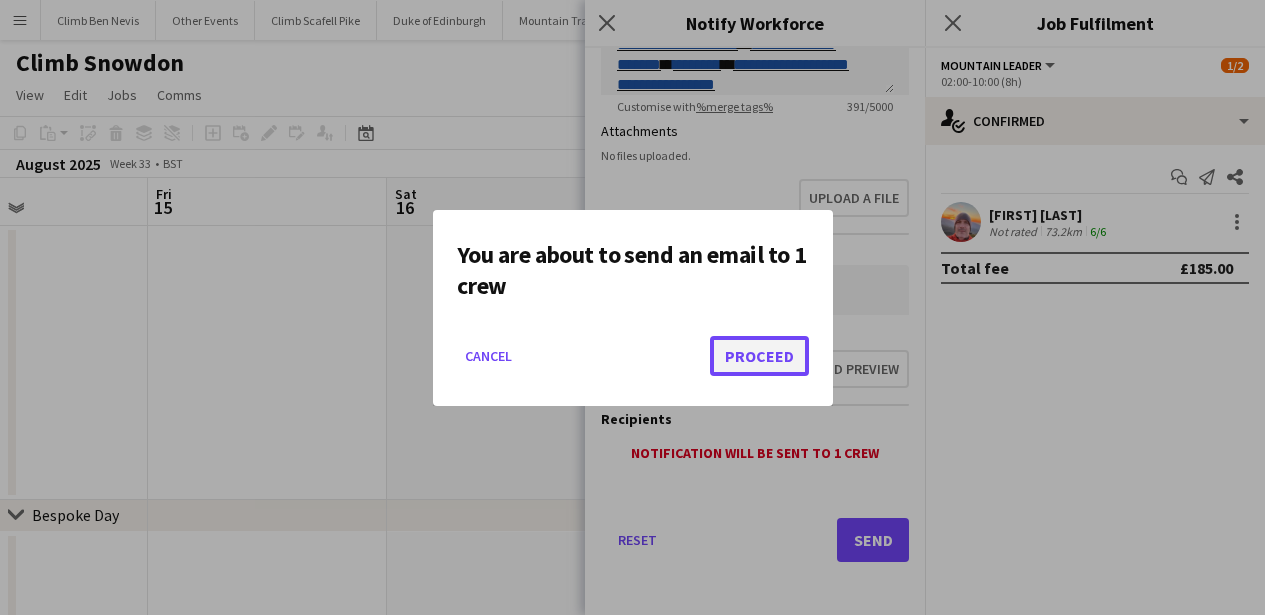 click on "Proceed" 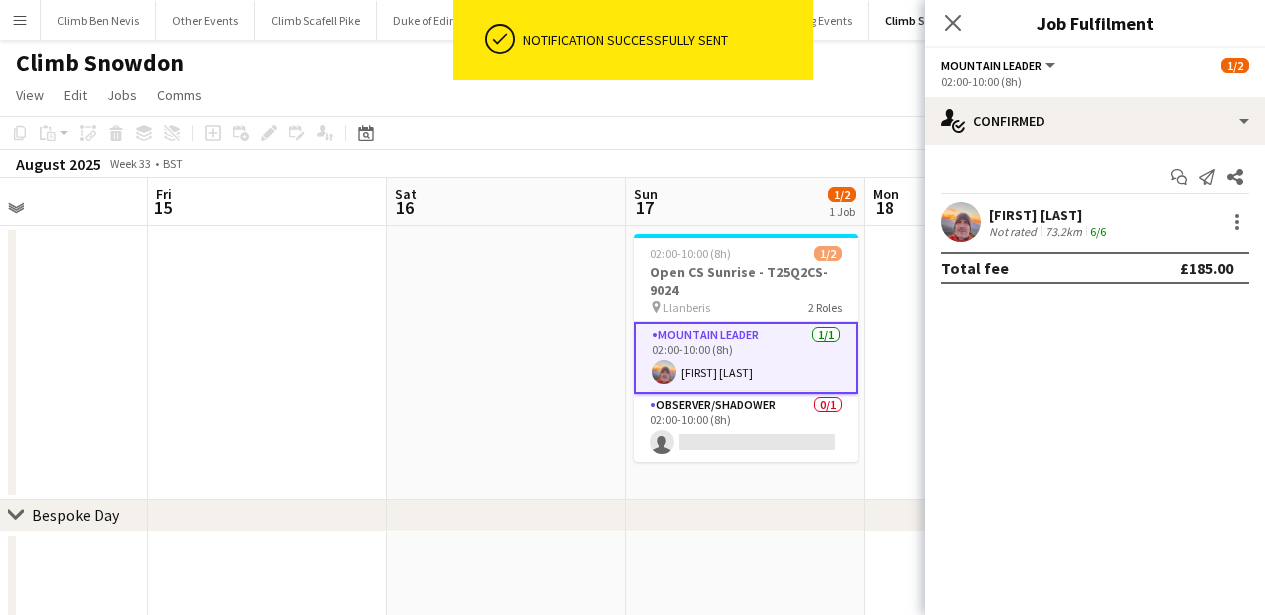 click on "Close pop-in" 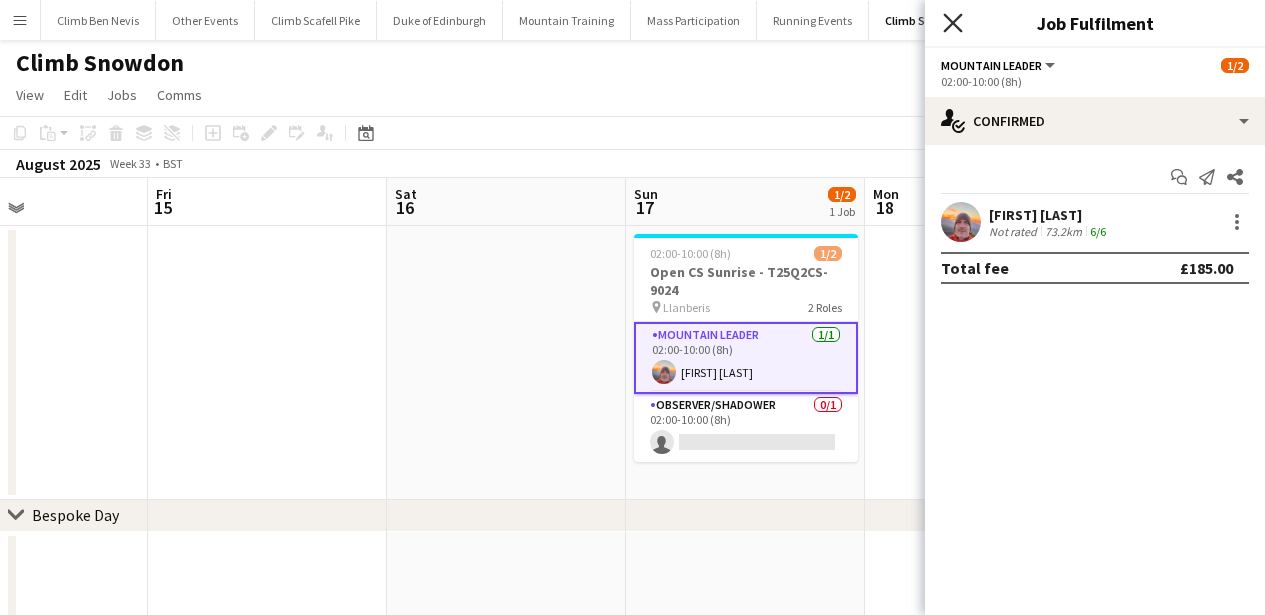 click on "Close pop-in" 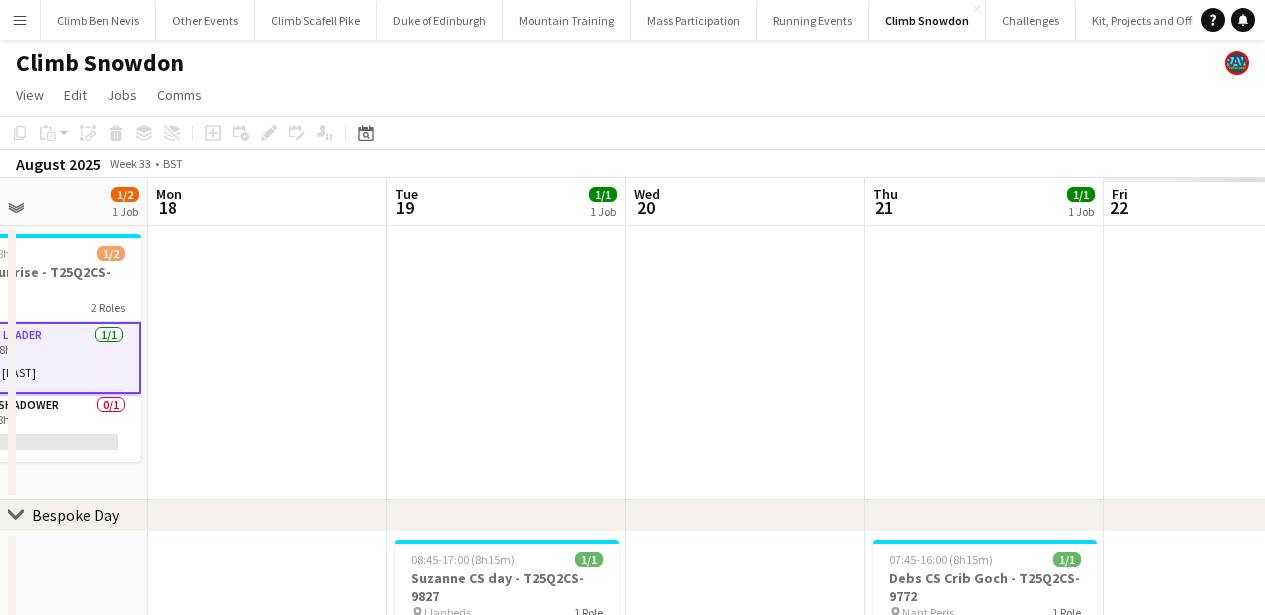 scroll, scrollTop: 0, scrollLeft: 582, axis: horizontal 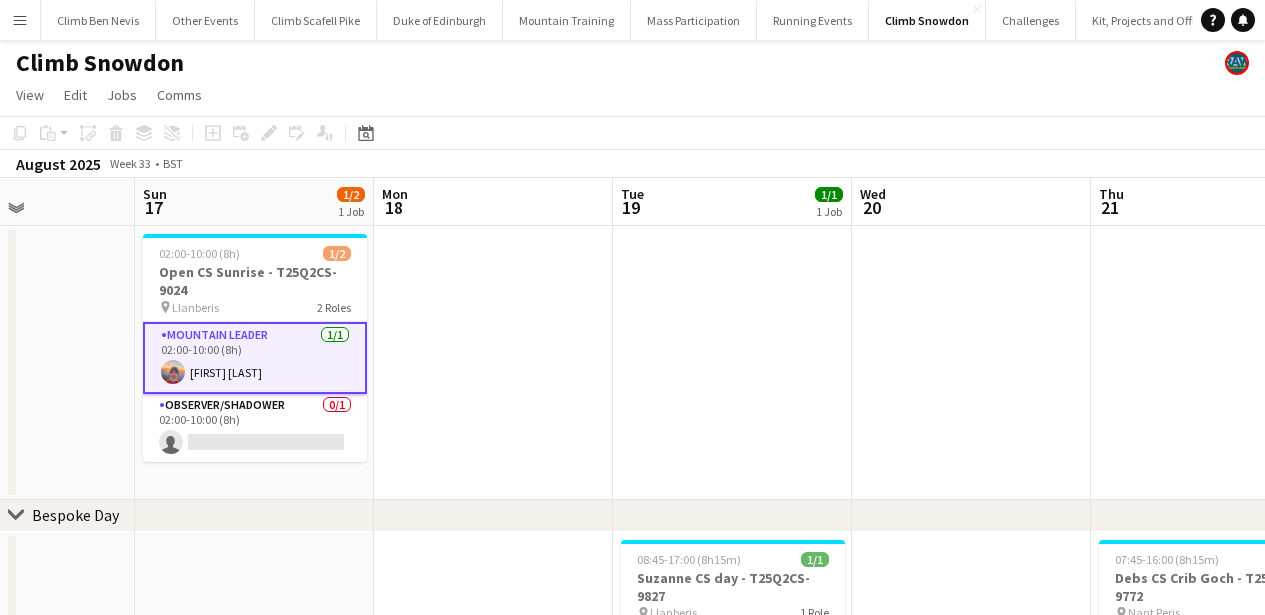 drag, startPoint x: 988, startPoint y: 451, endPoint x: 497, endPoint y: 441, distance: 491.10184 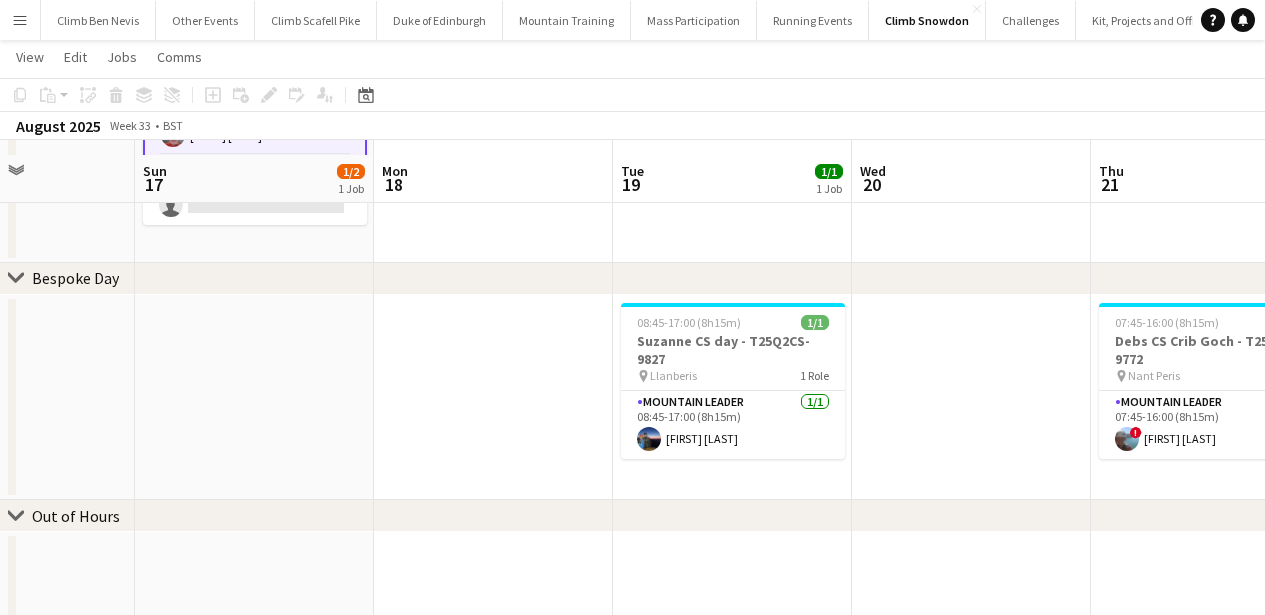 scroll, scrollTop: 253, scrollLeft: 0, axis: vertical 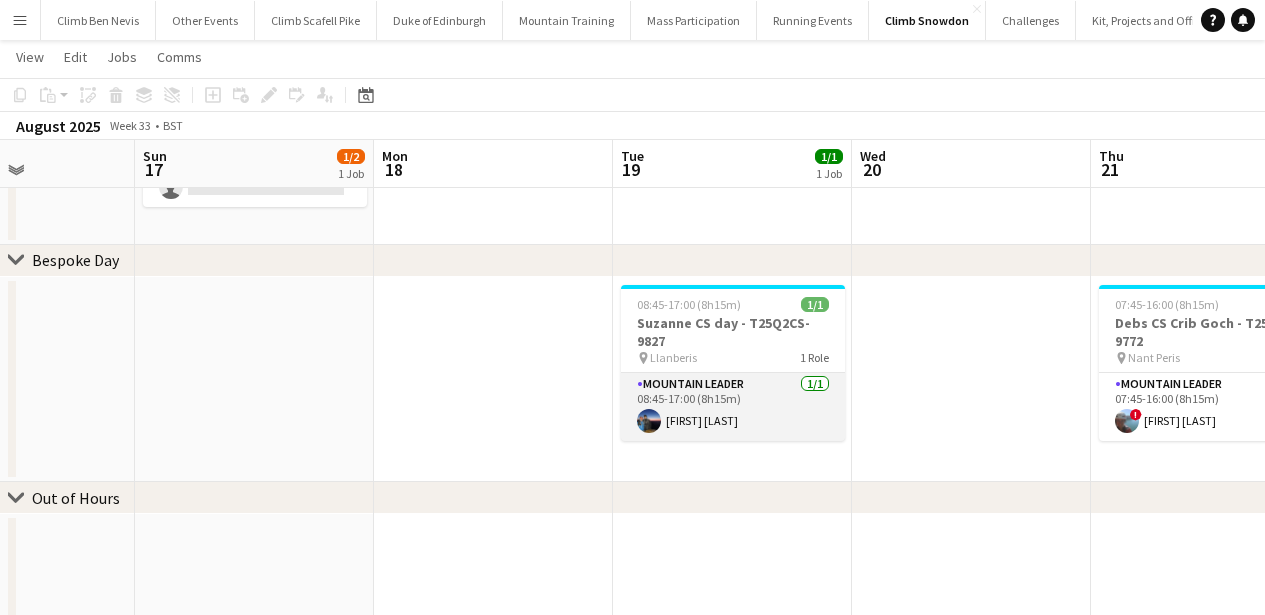 click on "Mountain Leader    1/1   08:45-17:00 (8h15m)
Paul Newell" at bounding box center (733, 407) 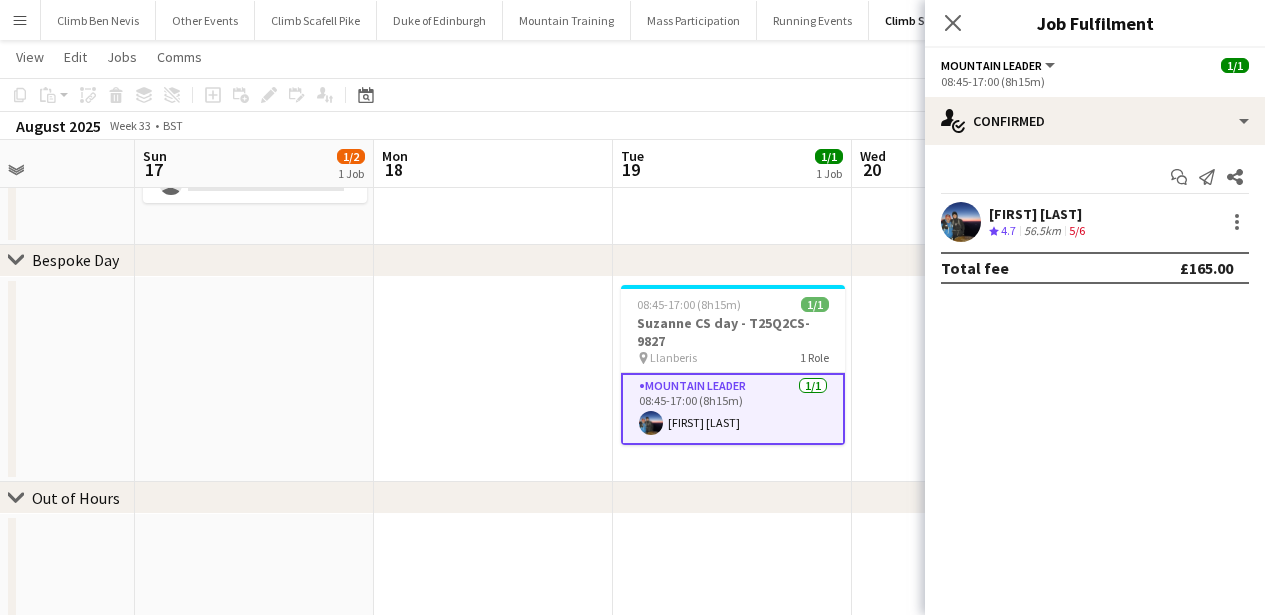 click on "Send notification" 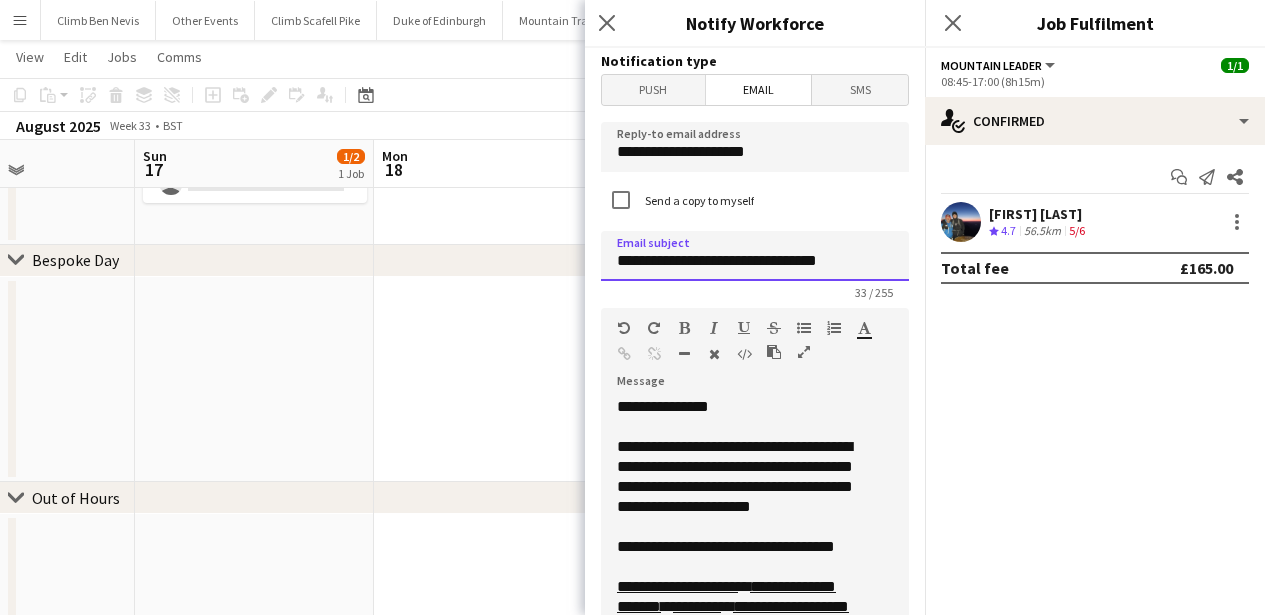 click on "**********" 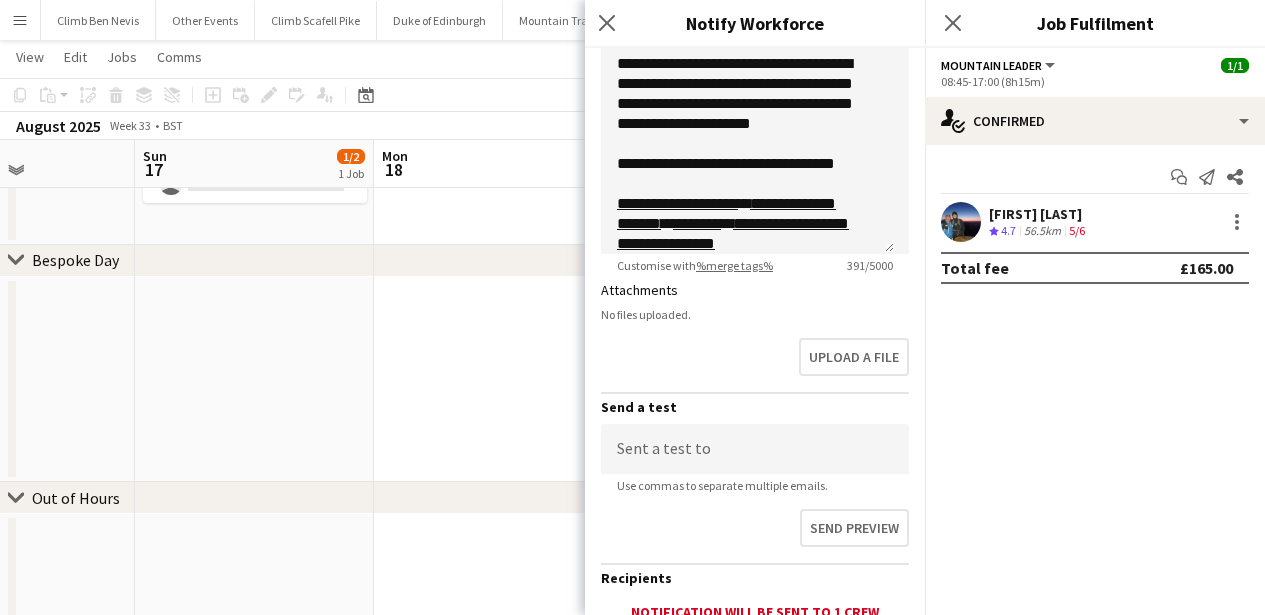 scroll, scrollTop: 545, scrollLeft: 0, axis: vertical 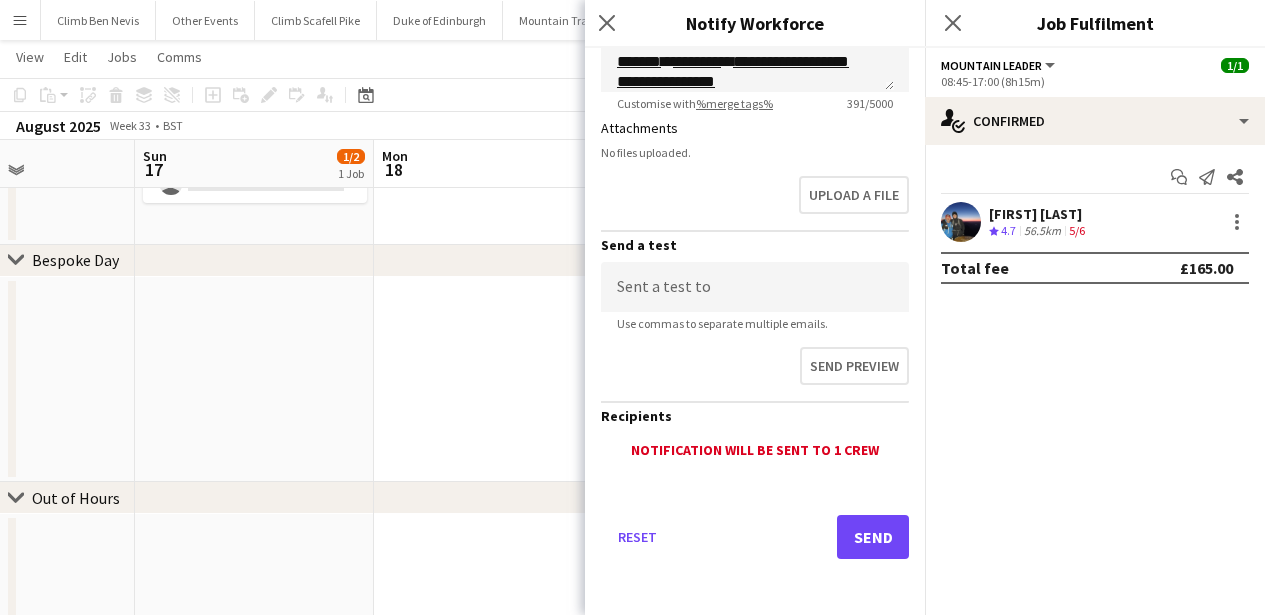 type on "**********" 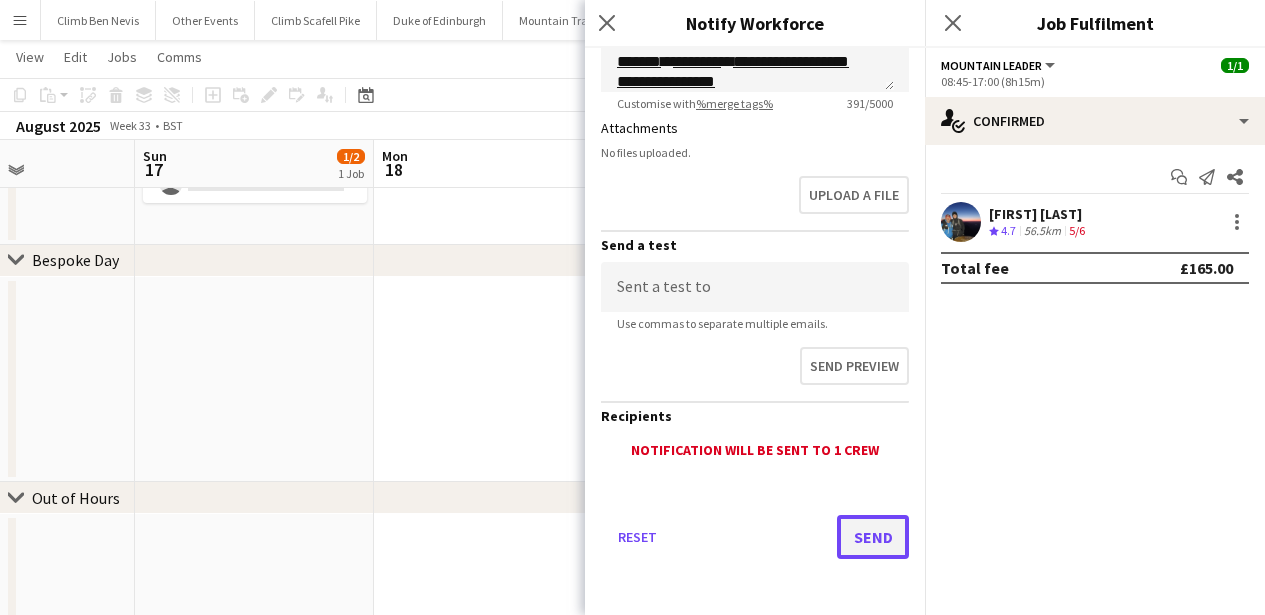 click on "Send" 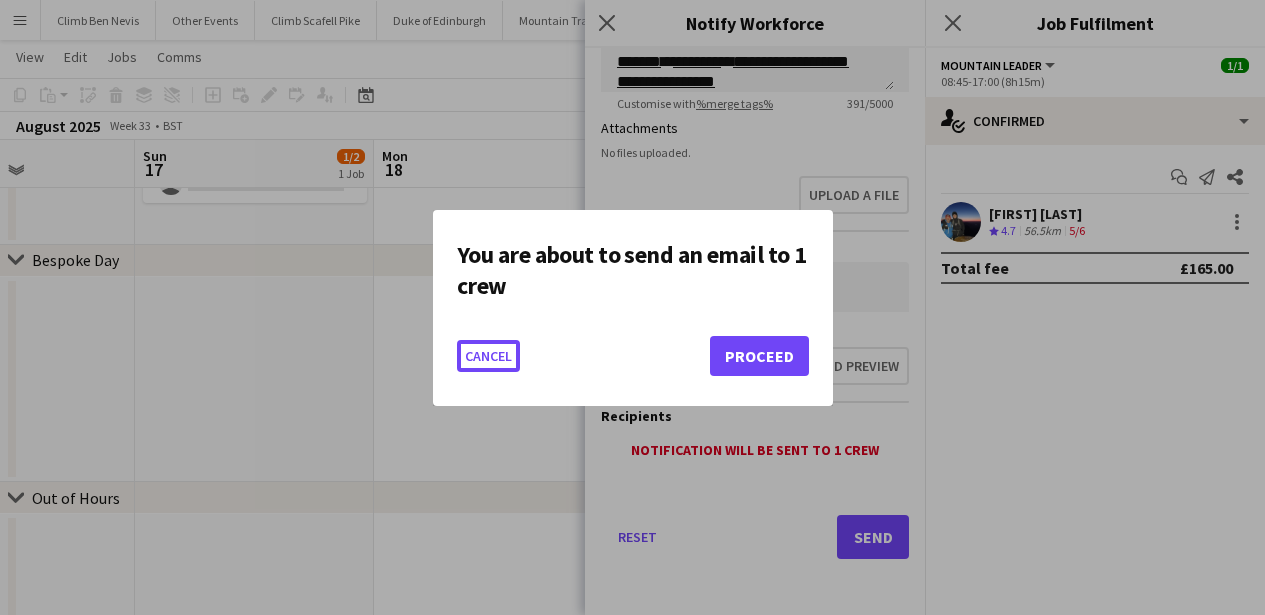 scroll, scrollTop: 0, scrollLeft: 0, axis: both 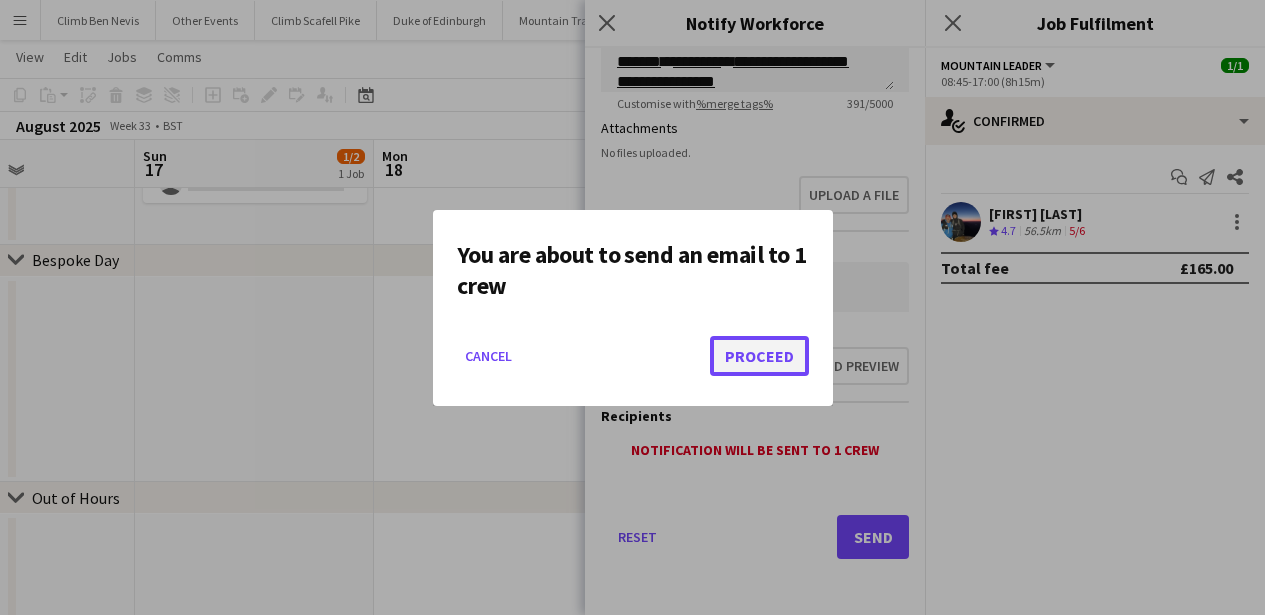click on "Proceed" 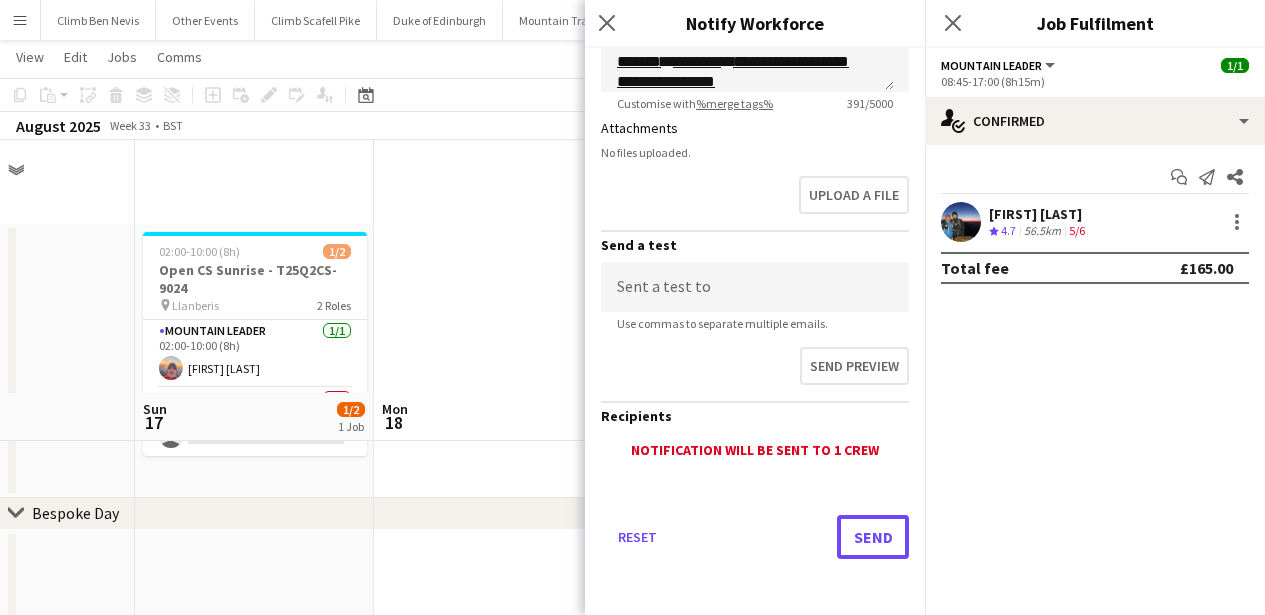scroll, scrollTop: 253, scrollLeft: 0, axis: vertical 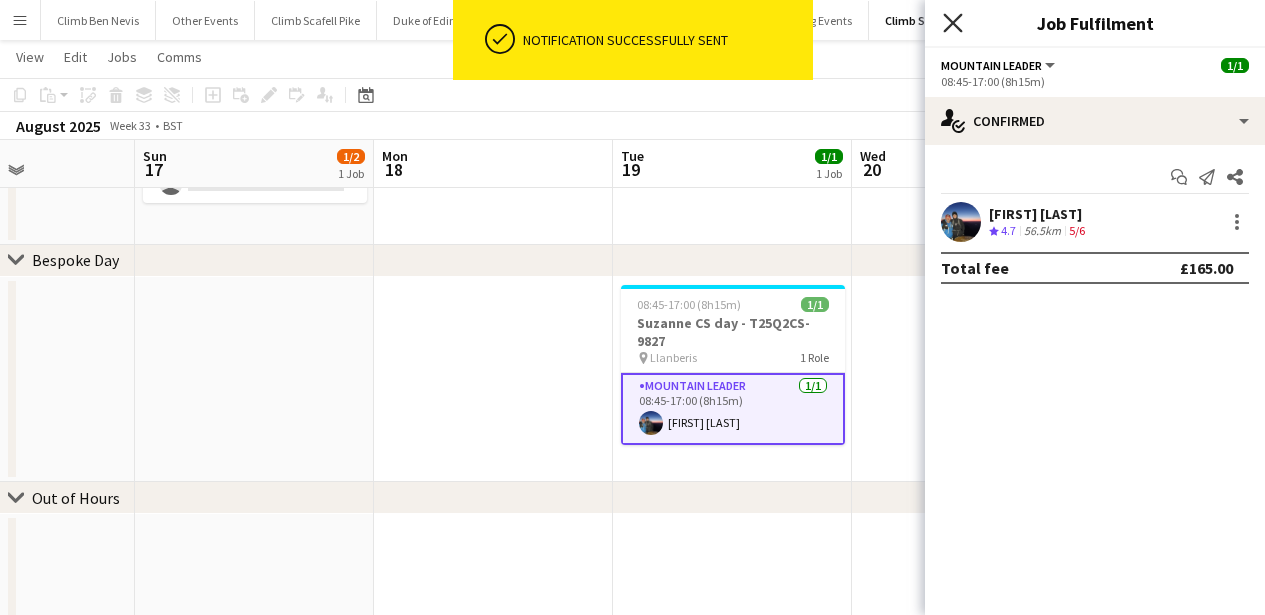 click on "Close pop-in" 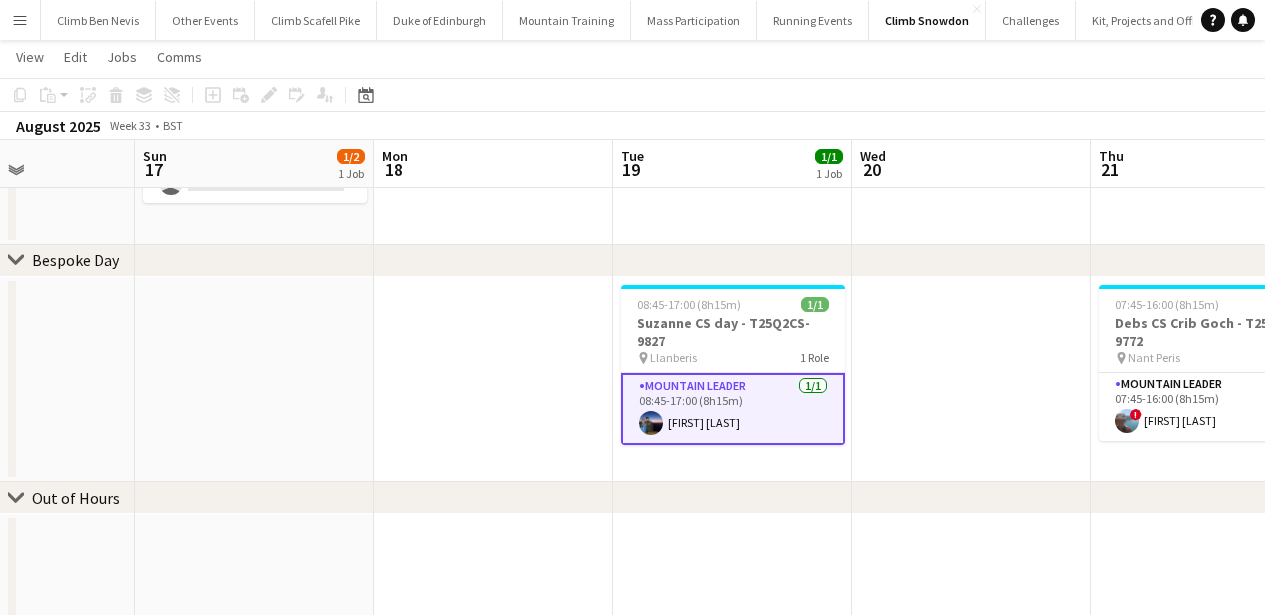 scroll, scrollTop: 0, scrollLeft: 0, axis: both 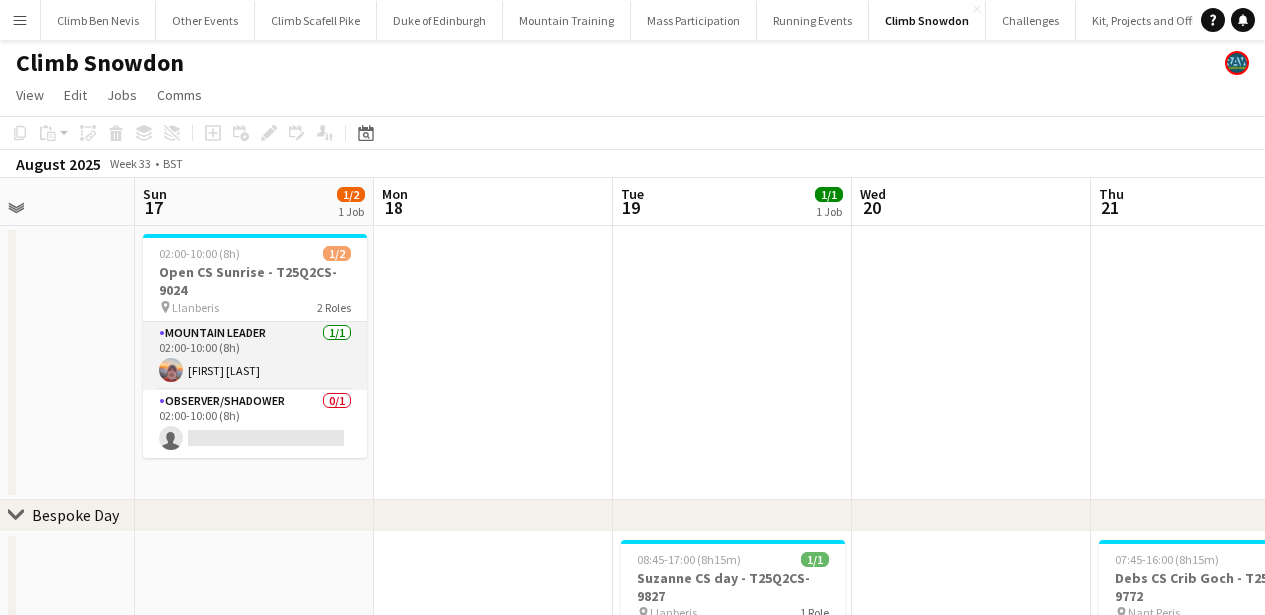 click on "Mountain Leader    1/1   02:00-10:00 (8h)
Mark Fearnley" at bounding box center (255, 356) 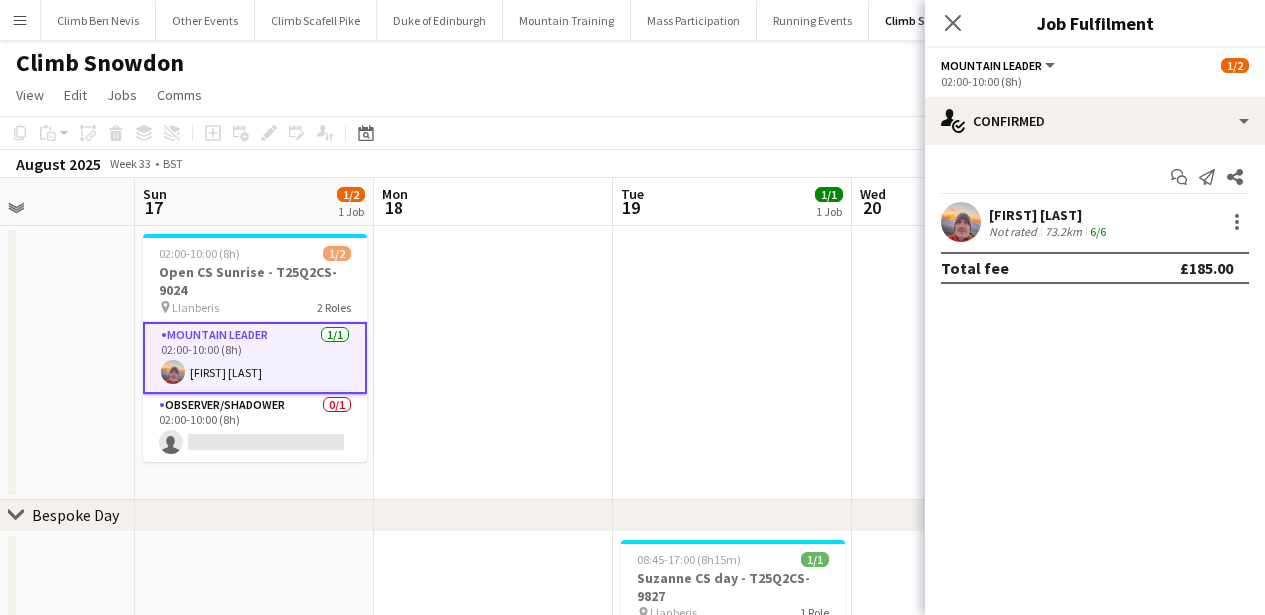 click at bounding box center [961, 222] 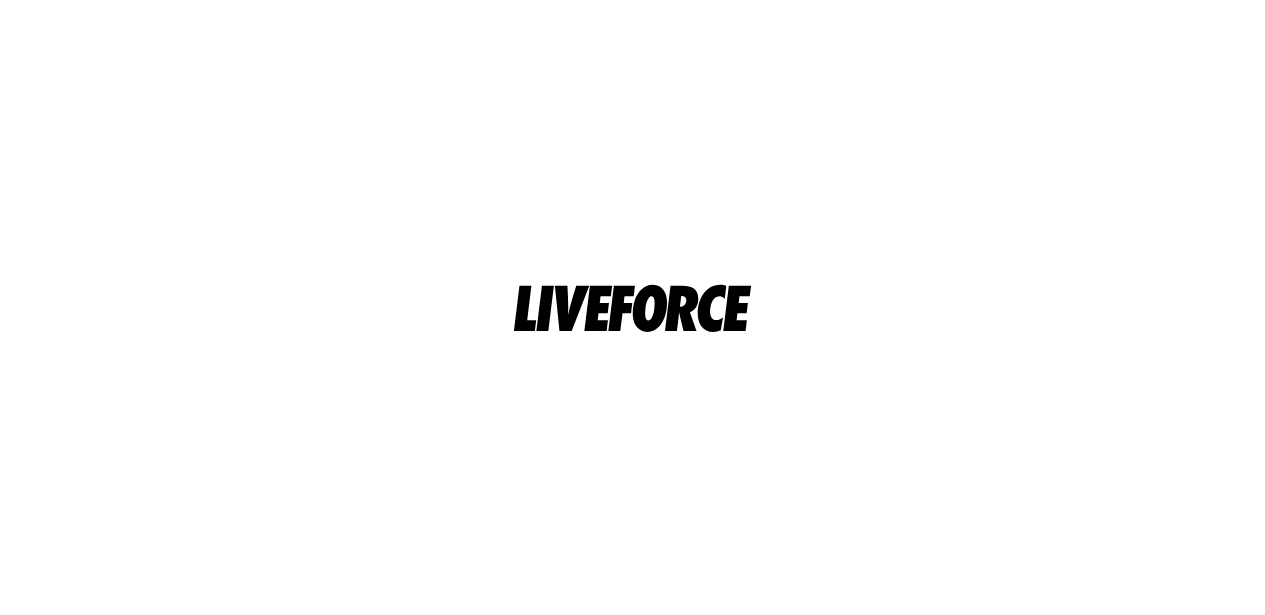 scroll, scrollTop: 0, scrollLeft: 0, axis: both 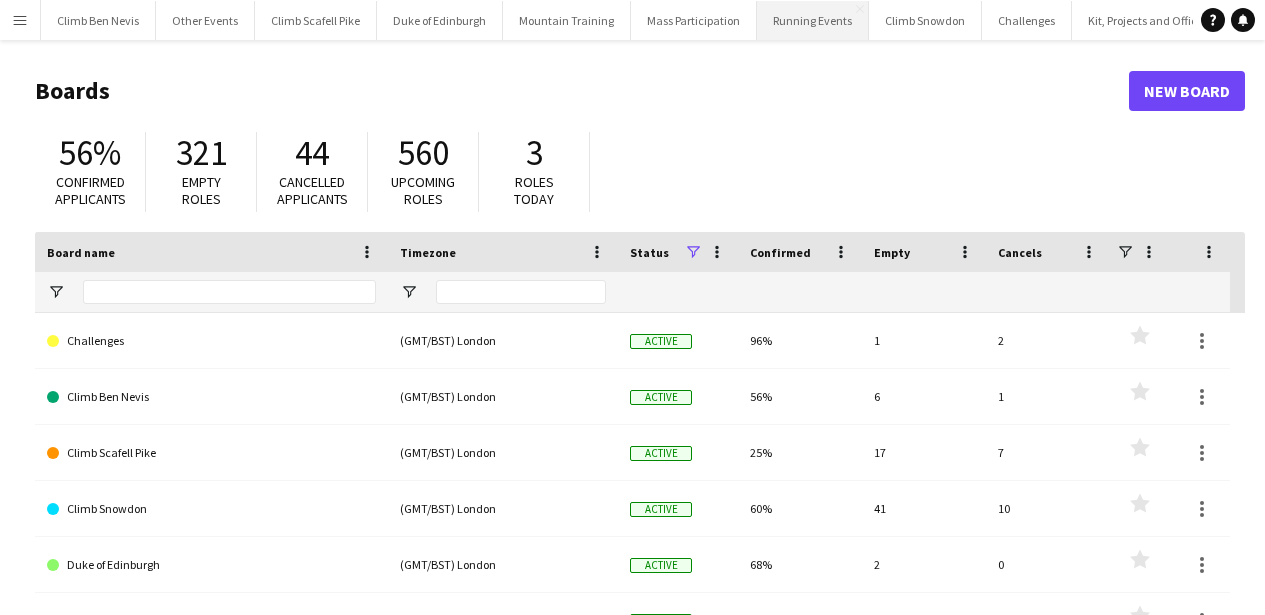 click on "Running Events
Close" at bounding box center [813, 20] 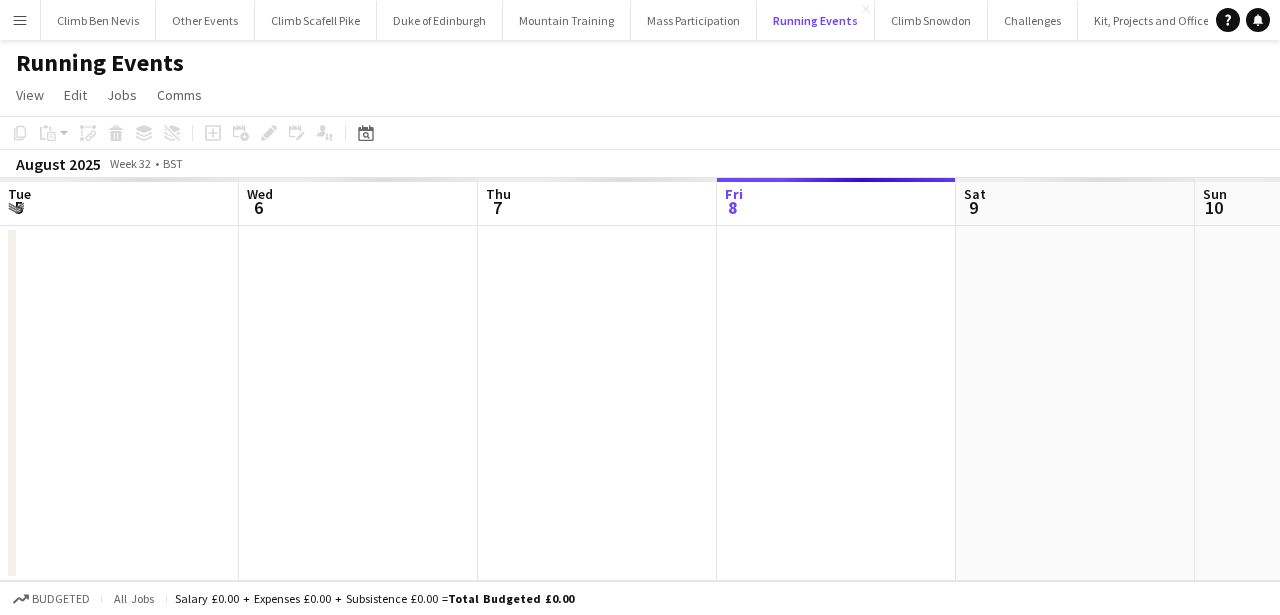 scroll, scrollTop: 0, scrollLeft: 478, axis: horizontal 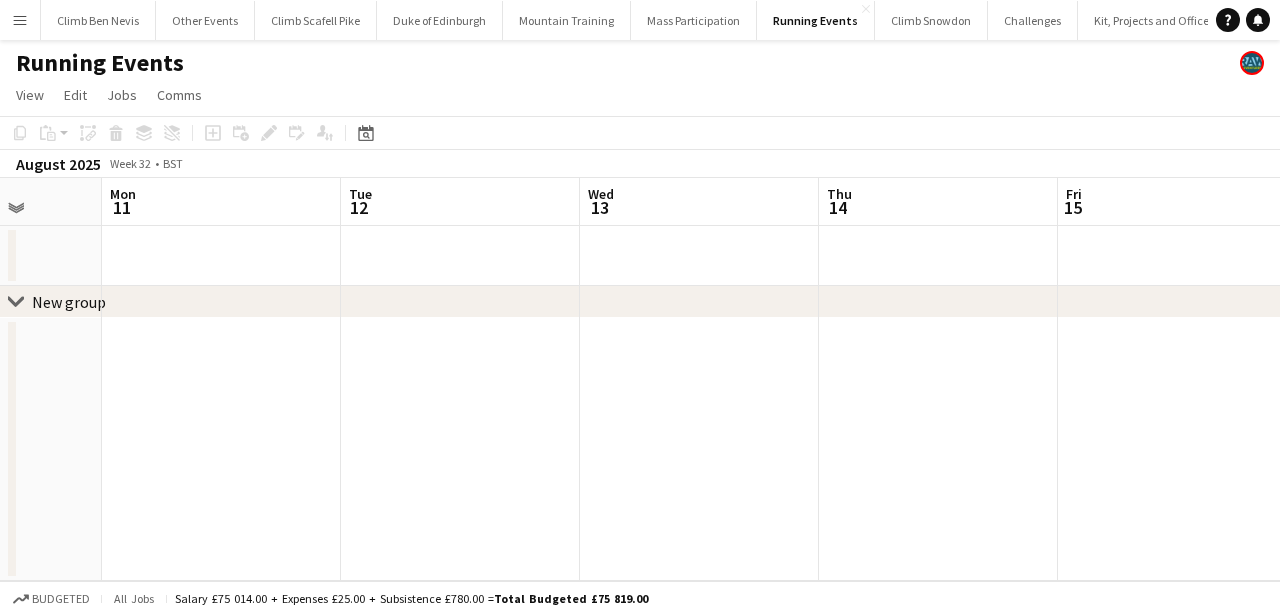 drag, startPoint x: 669, startPoint y: 383, endPoint x: 368, endPoint y: 398, distance: 301.37354 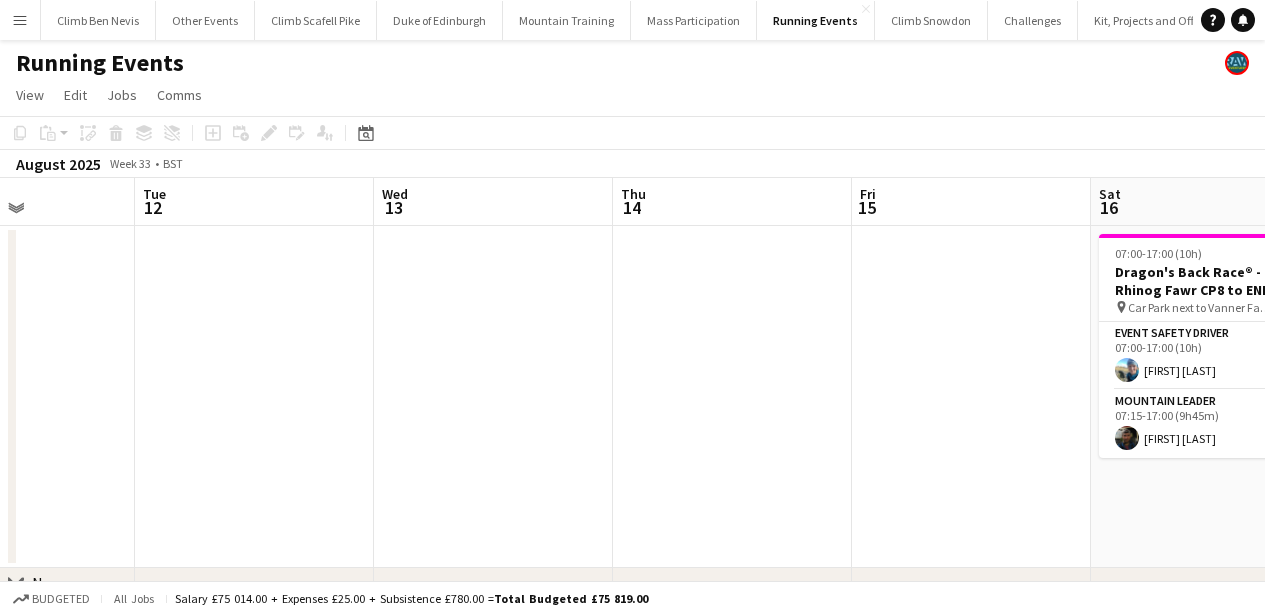 drag, startPoint x: 344, startPoint y: 431, endPoint x: 327, endPoint y: 443, distance: 20.808653 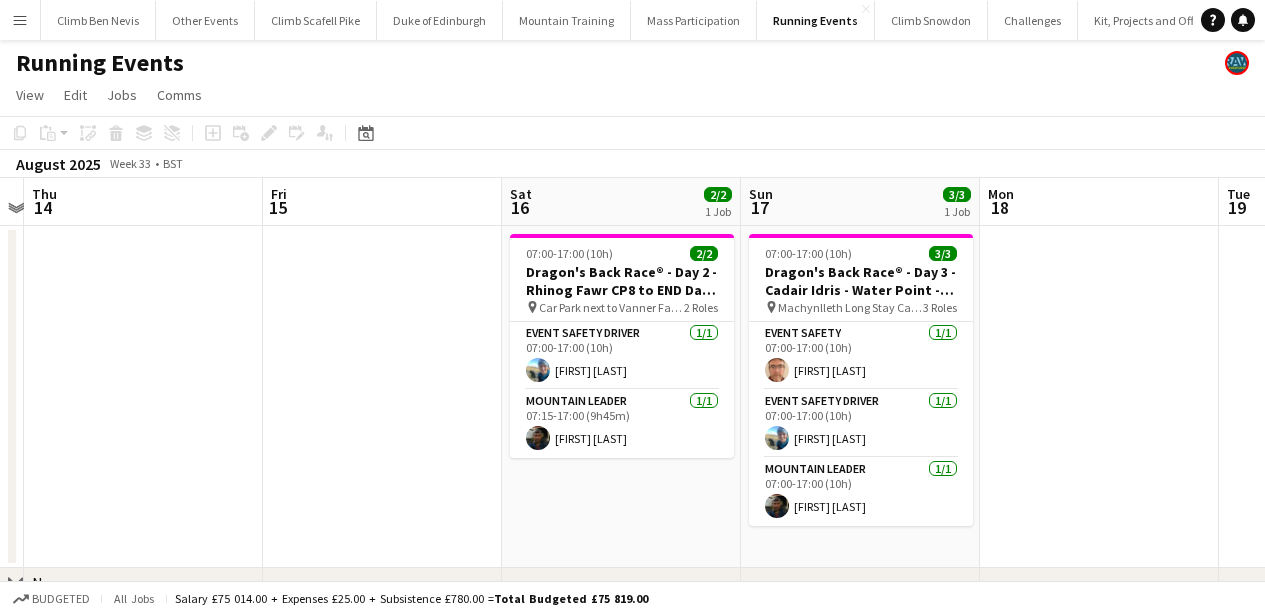 drag, startPoint x: 625, startPoint y: 452, endPoint x: 125, endPoint y: 460, distance: 500.064 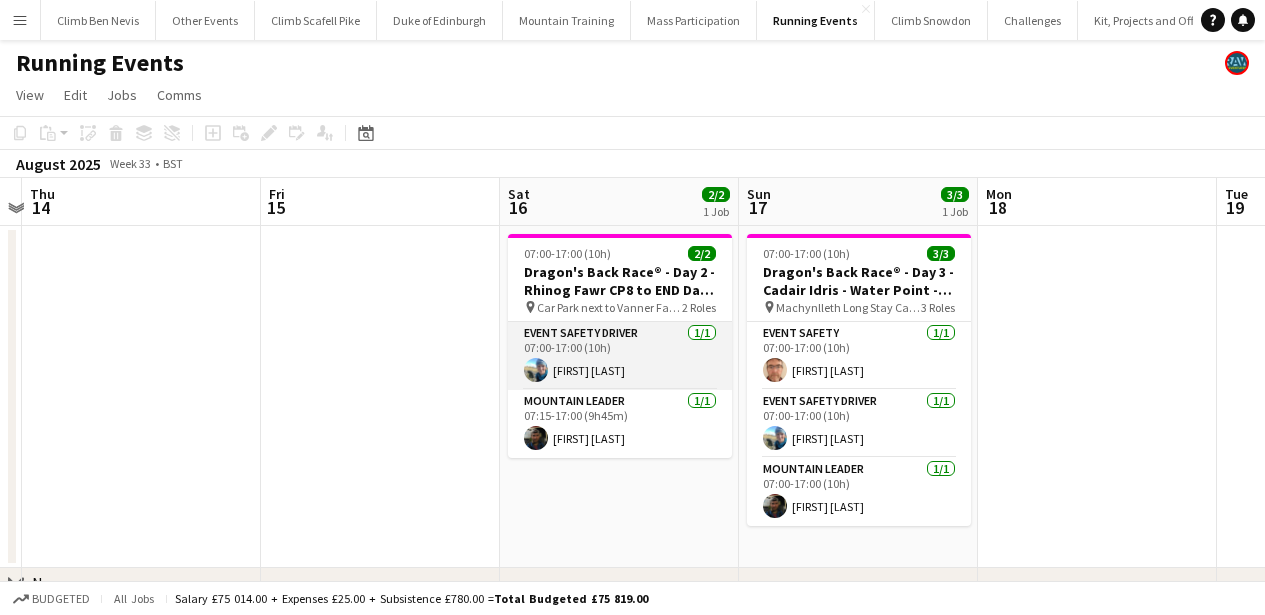 click on "Event Safety Driver   1/1   07:00-17:00 (10h)
Kate Worthington" at bounding box center (620, 356) 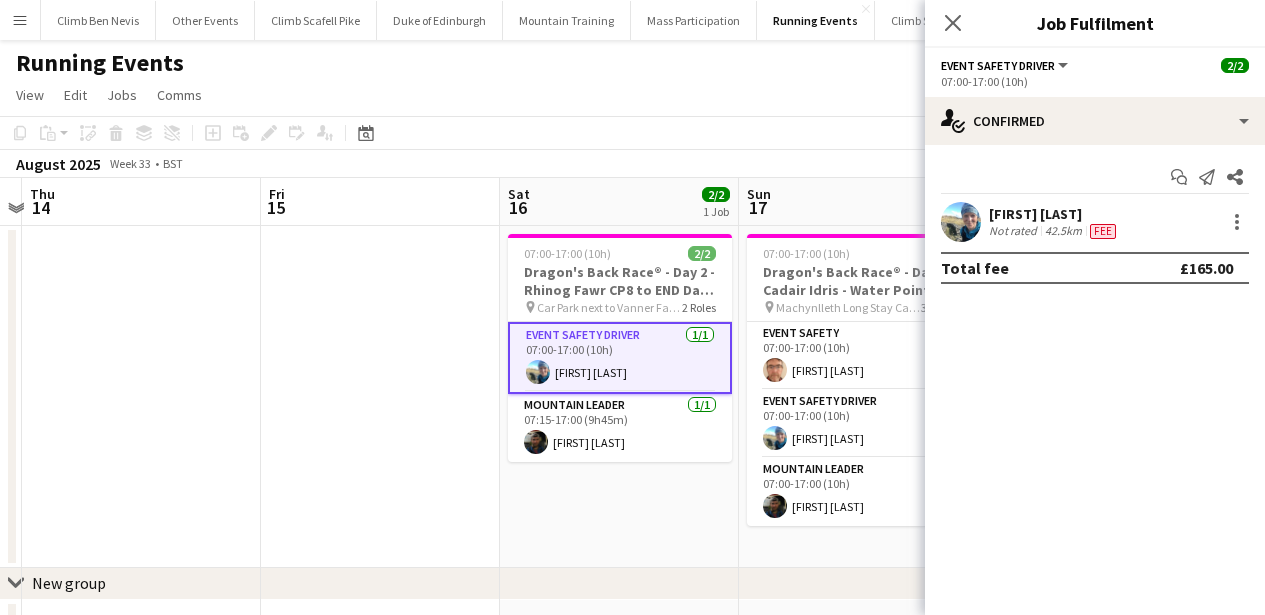 click on "Kate Worthington" at bounding box center (1054, 214) 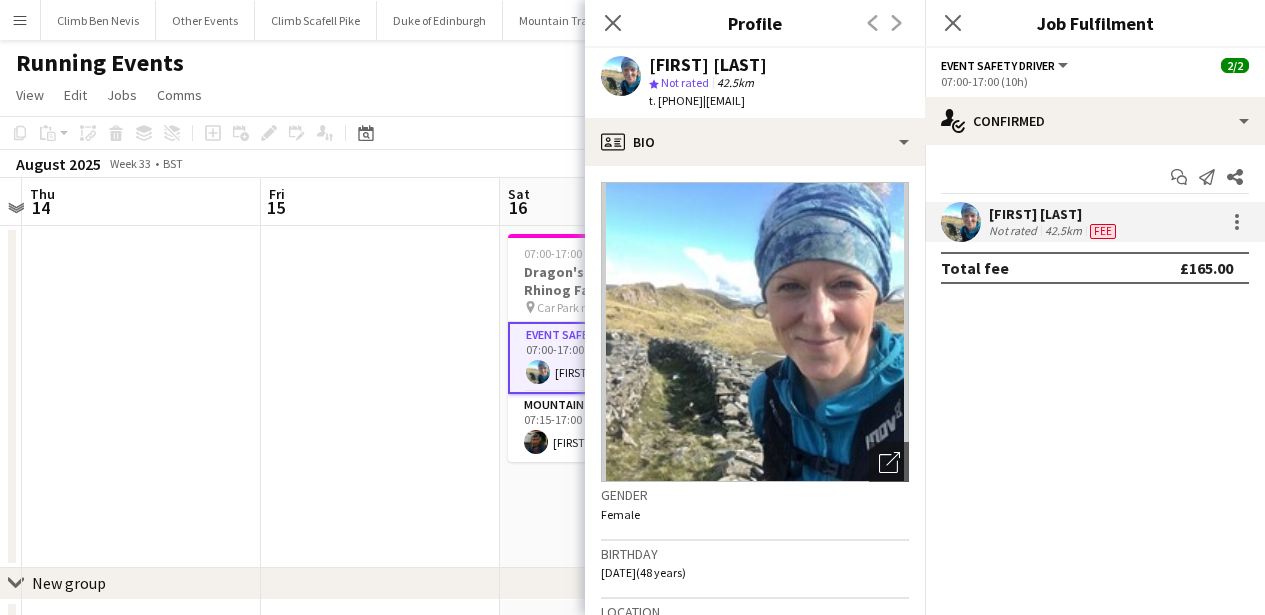 drag, startPoint x: 735, startPoint y: 100, endPoint x: 657, endPoint y: 98, distance: 78.025635 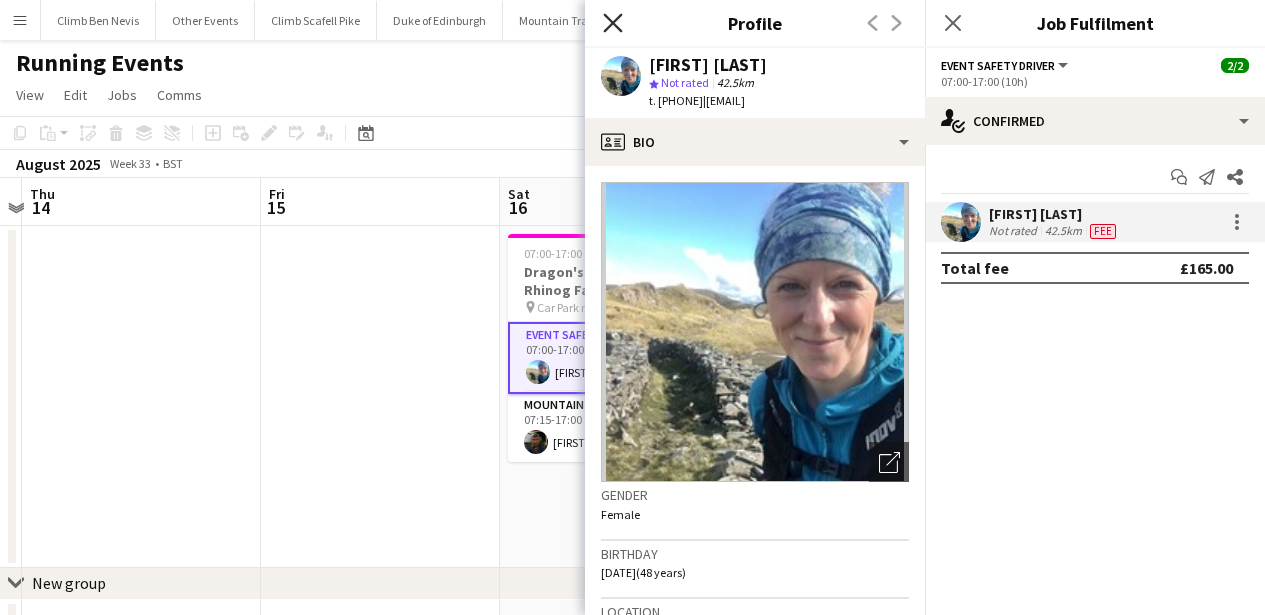 click on "Close pop-in" 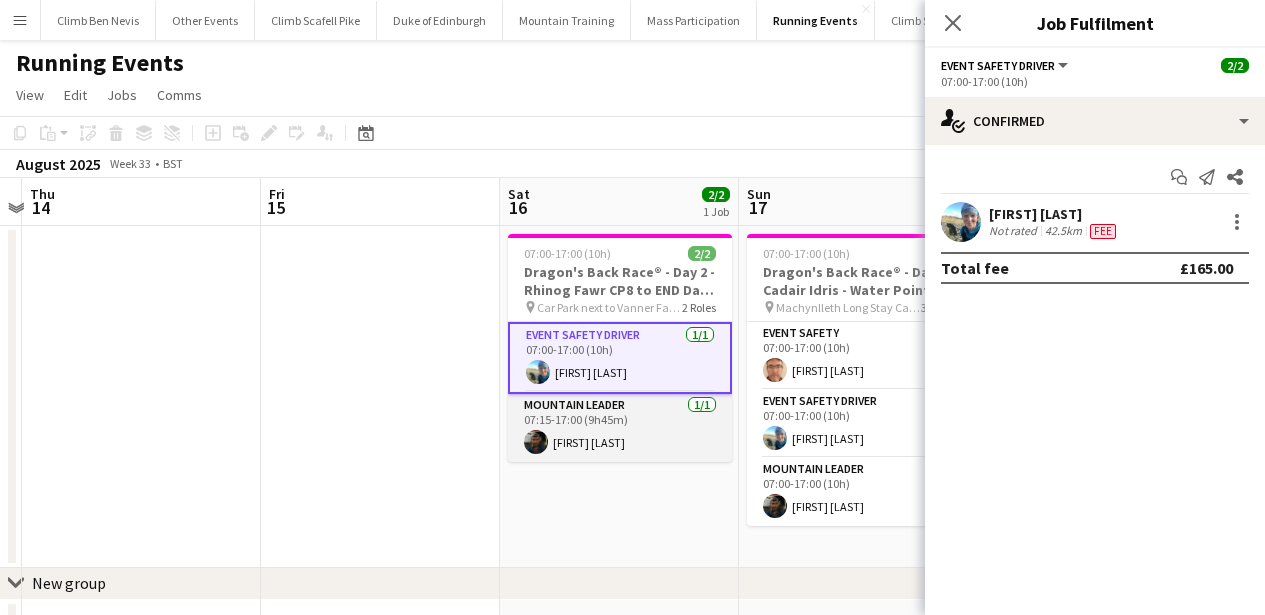 click on "Mountain Leader    1/1   07:15-17:00 (9h45m)
Ieuan Belshaw" at bounding box center (620, 428) 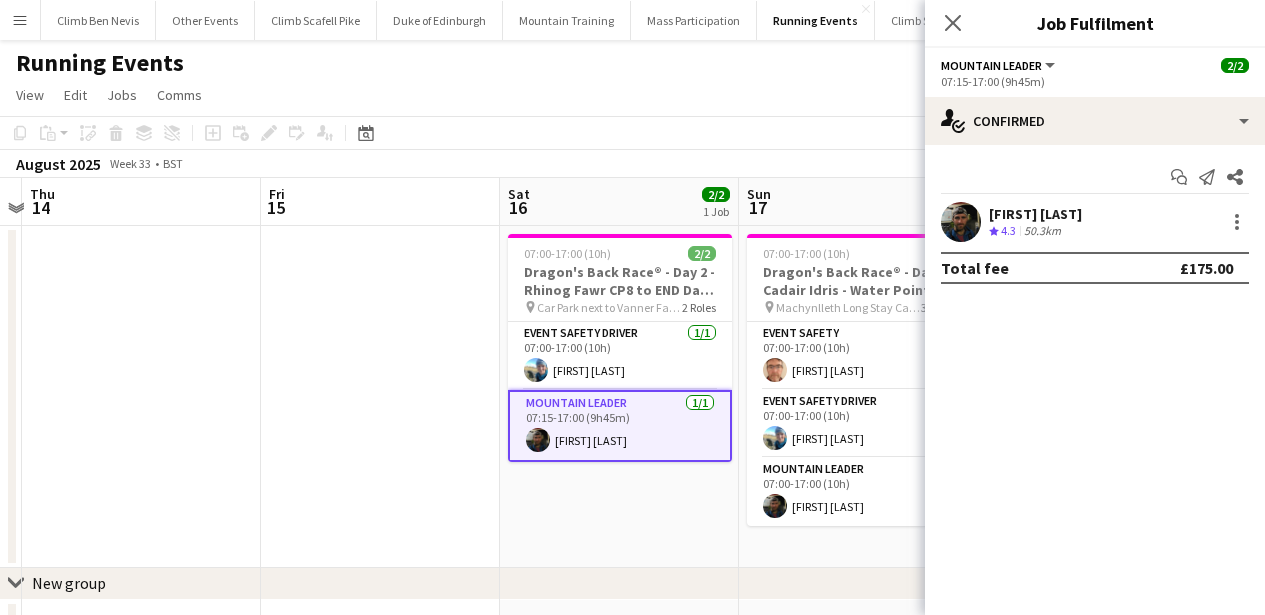 click at bounding box center [961, 222] 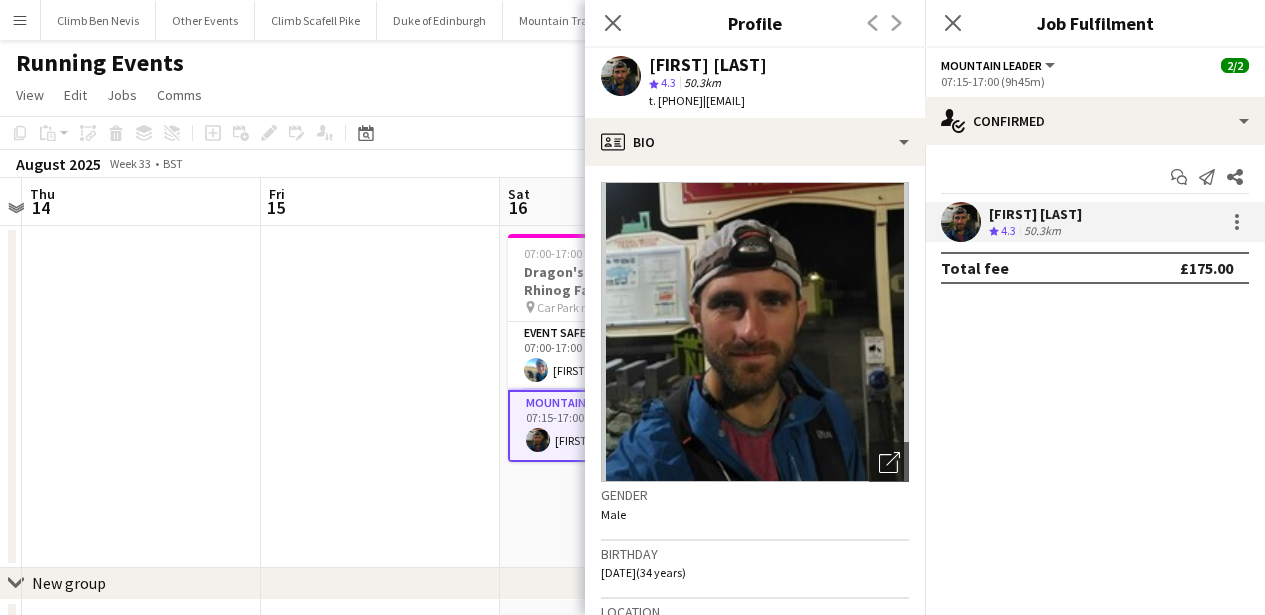 drag, startPoint x: 736, startPoint y: 101, endPoint x: 660, endPoint y: 100, distance: 76.00658 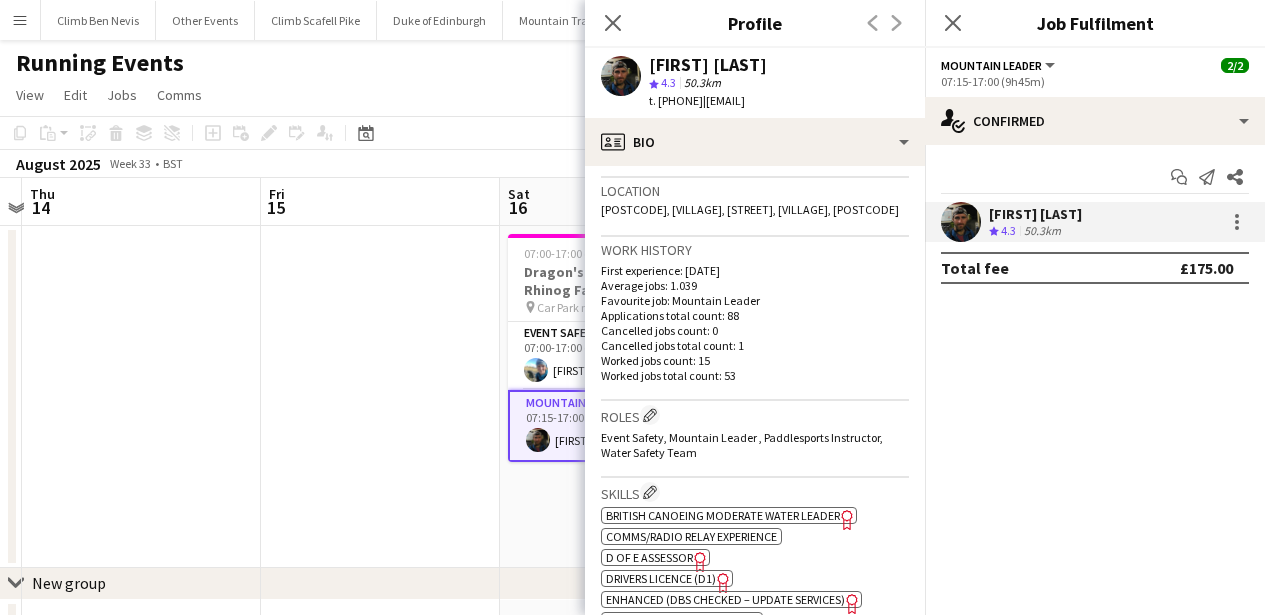 scroll, scrollTop: 425, scrollLeft: 0, axis: vertical 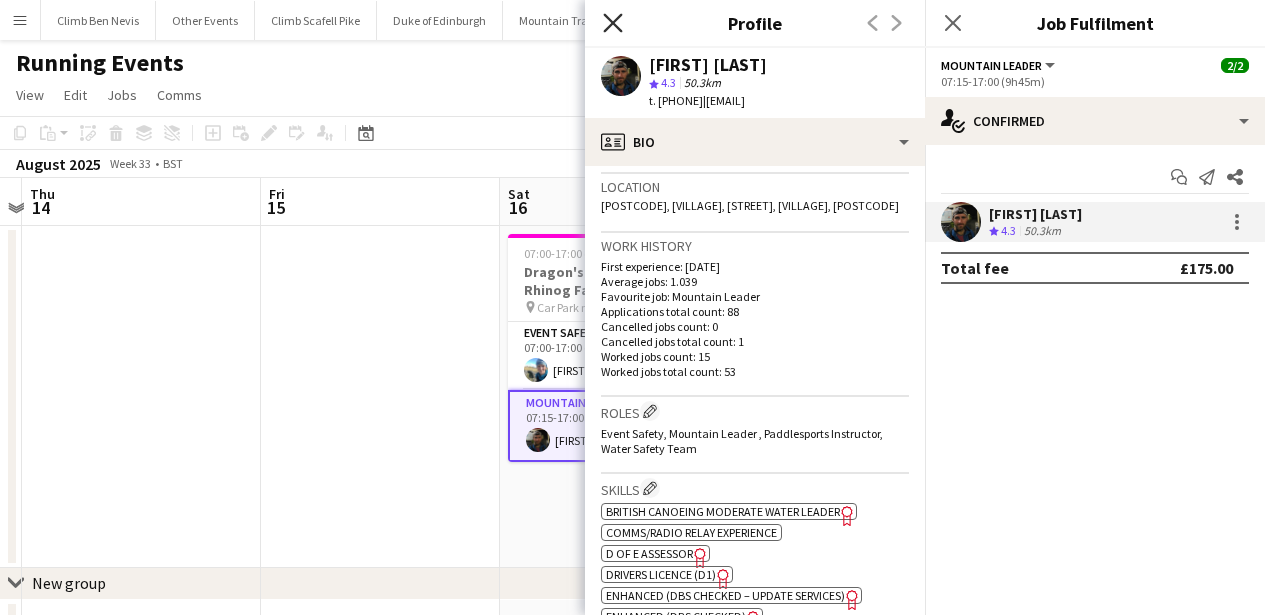 click 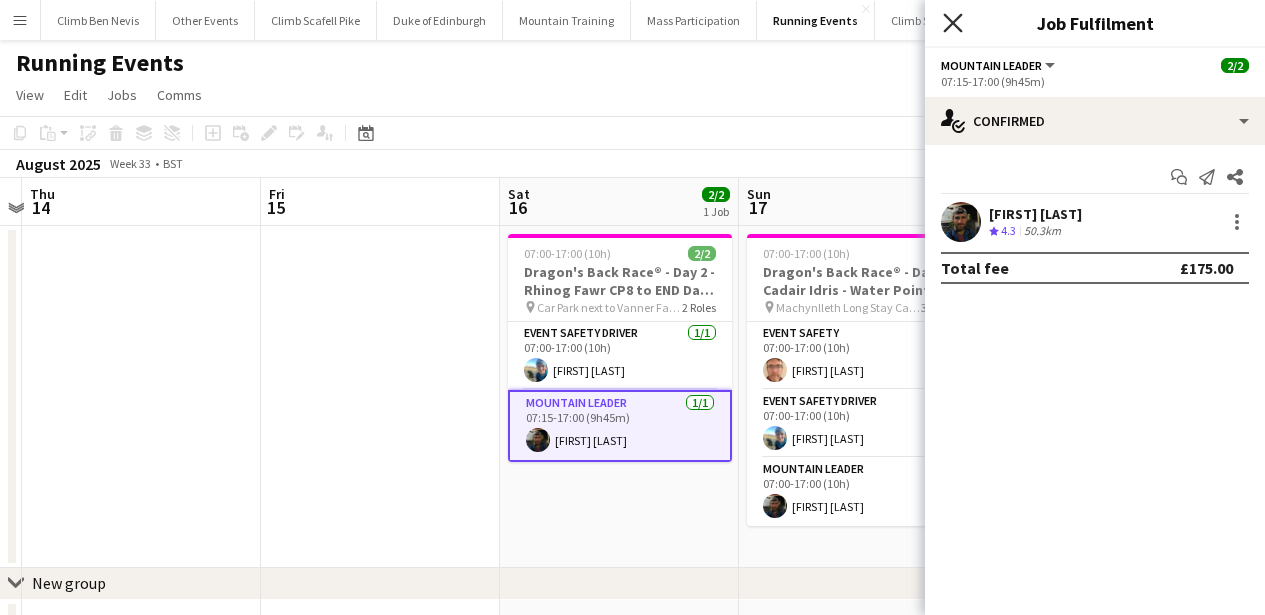 click 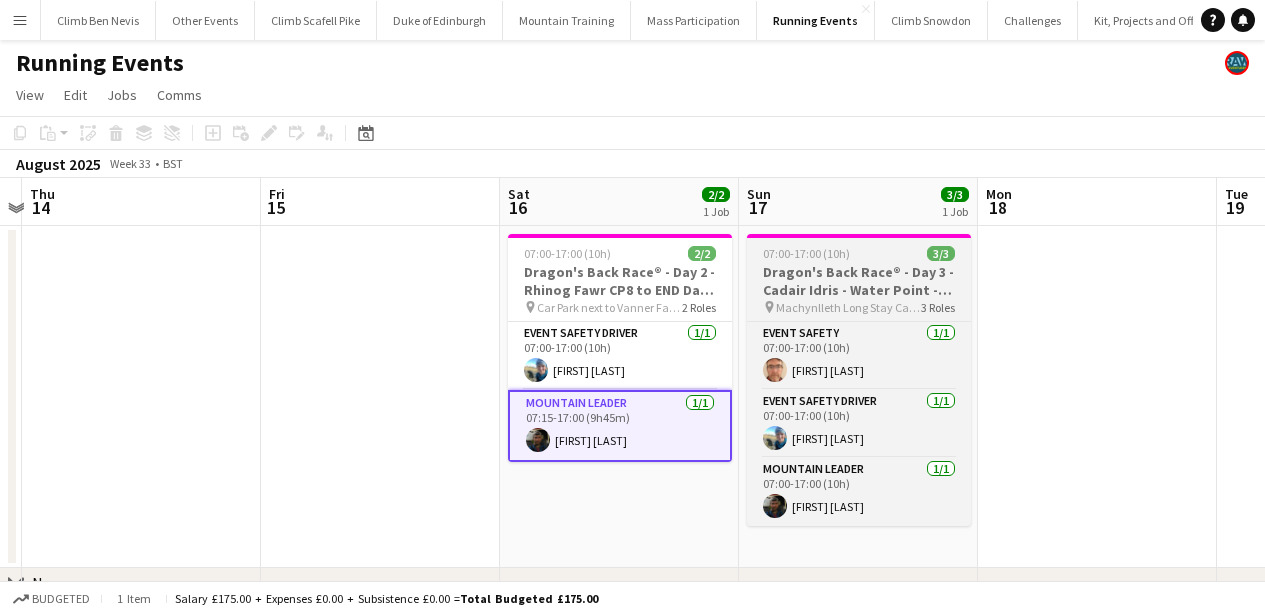 click on "Machynlleth Long Stay Car Park SY20 8DY" at bounding box center (848, 307) 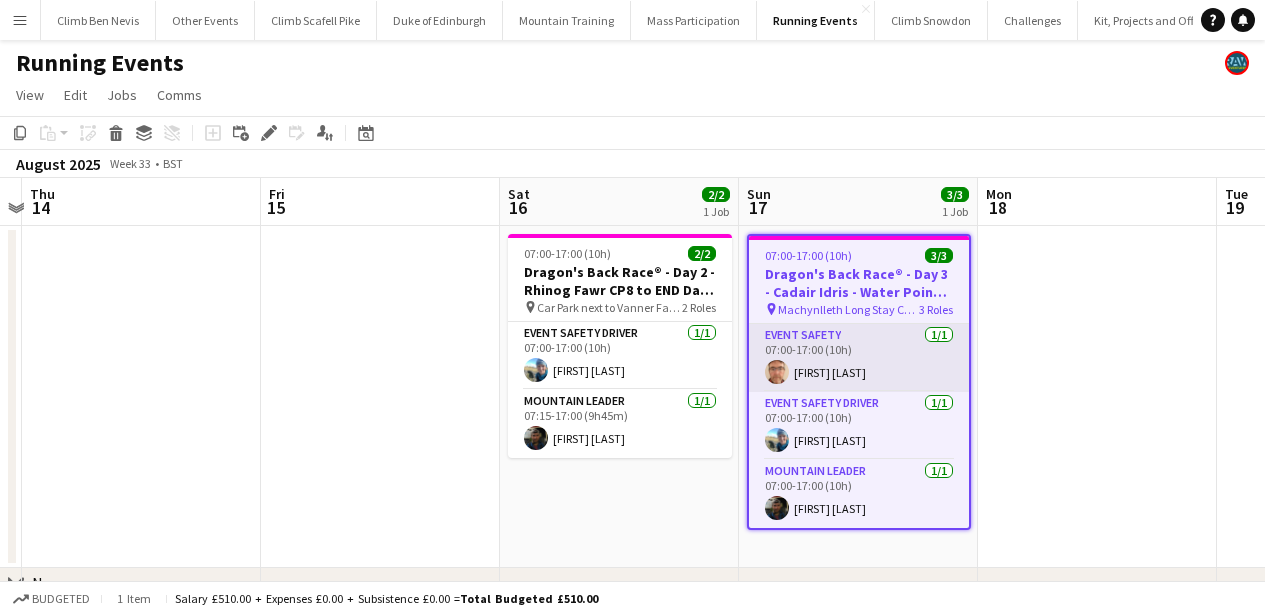 click on "Event Safety   1/1   07:00-17:00 (10h)
[FIRST] [LAST]" at bounding box center [859, 358] 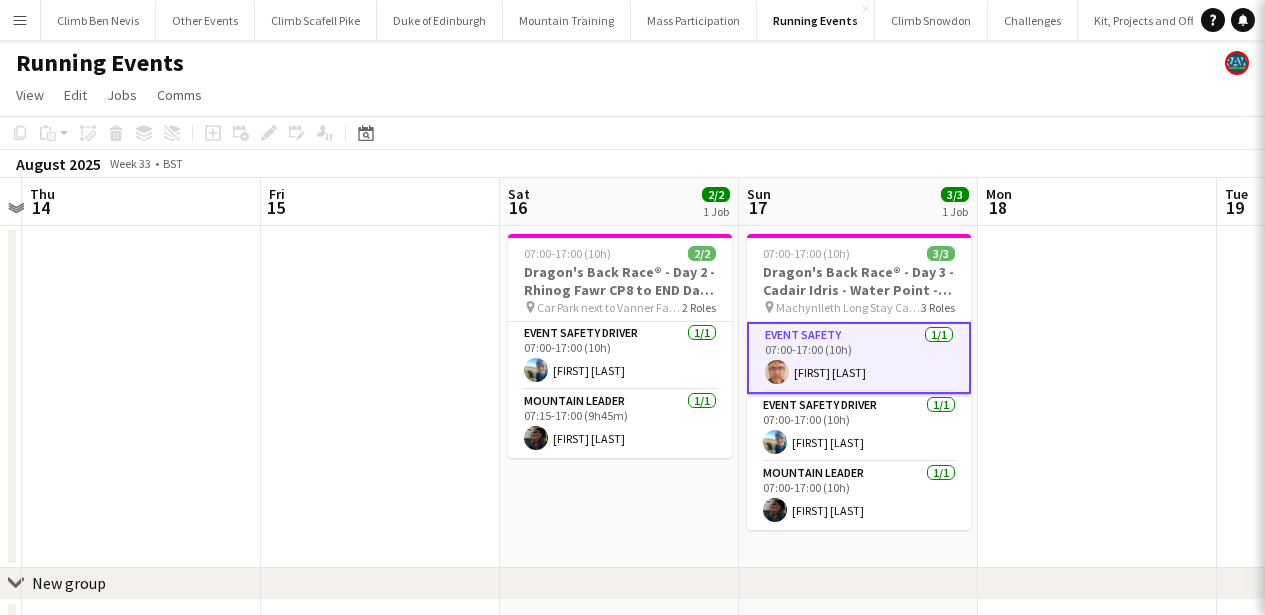 scroll, scrollTop: 0, scrollLeft: 694, axis: horizontal 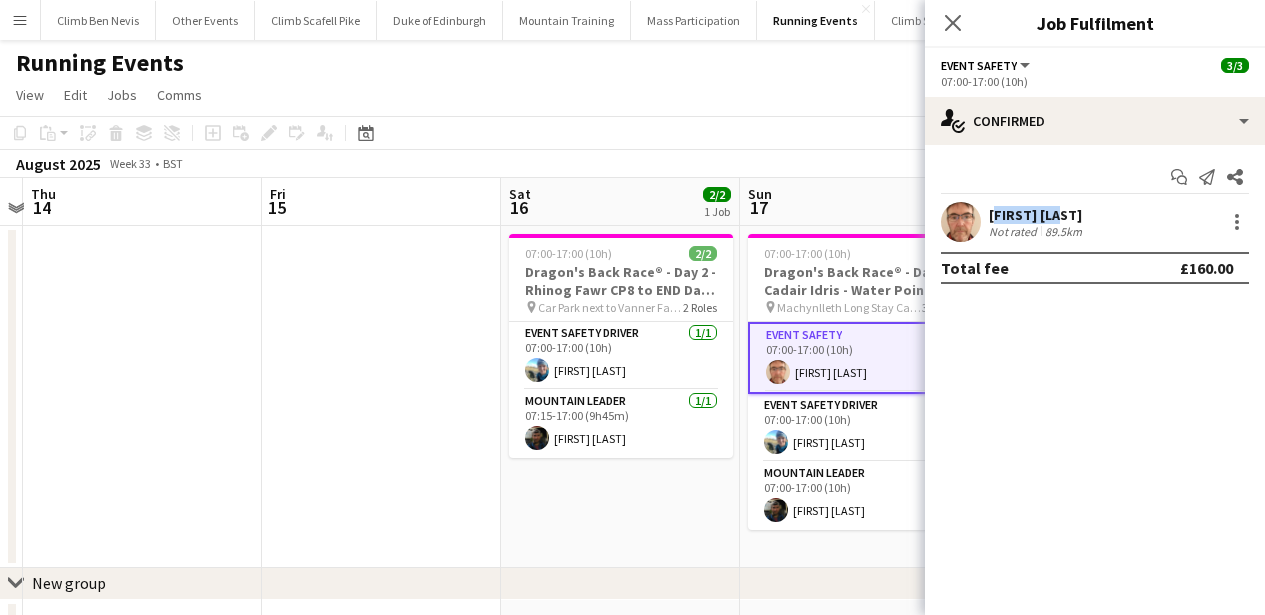 drag, startPoint x: 1070, startPoint y: 211, endPoint x: 987, endPoint y: 215, distance: 83.09633 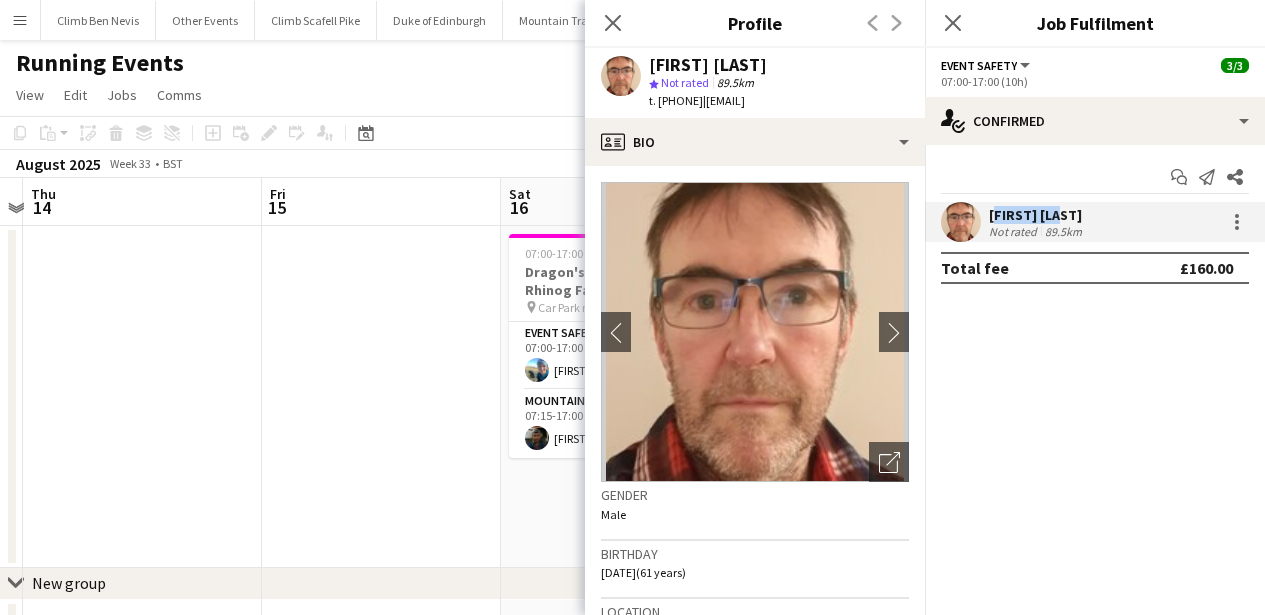 copy on "[FIRST] [LAST]" 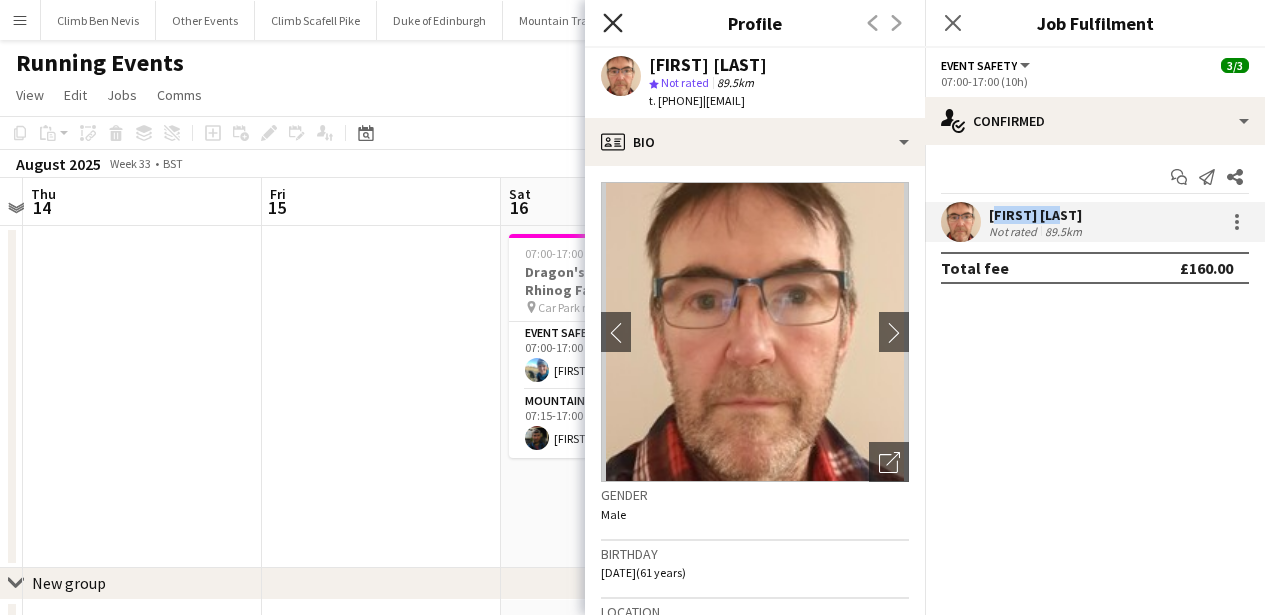 click on "Close pop-in" 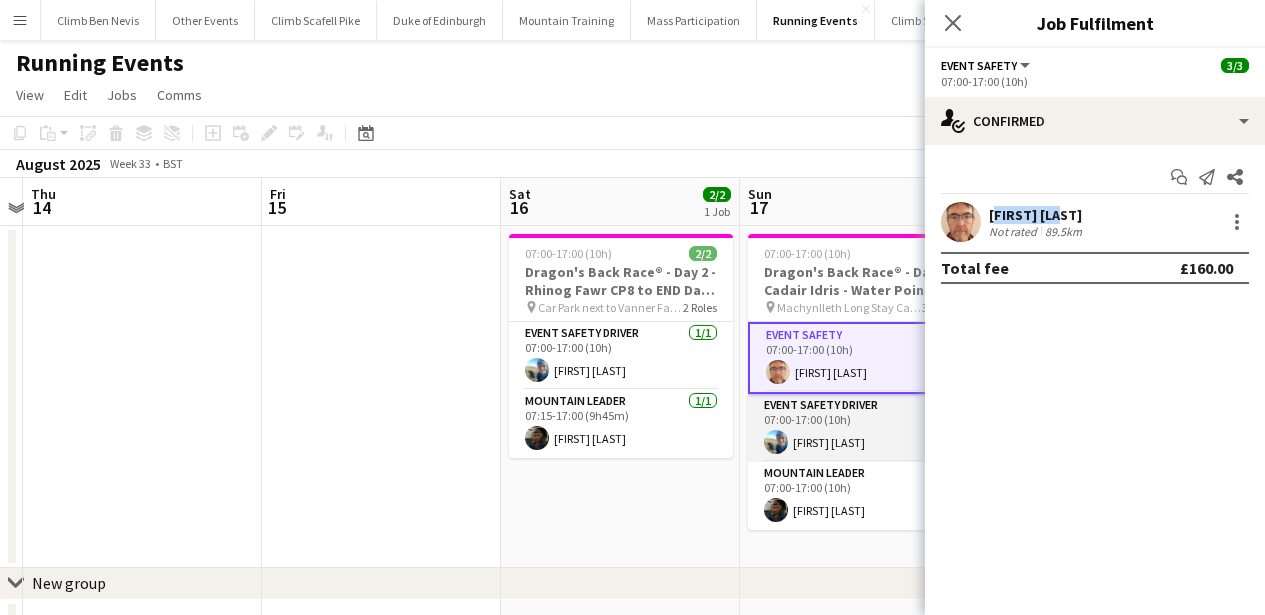 click on "Event Safety Driver   1/1   07:00-17:00 (10h)
Kate Worthington" at bounding box center (860, 428) 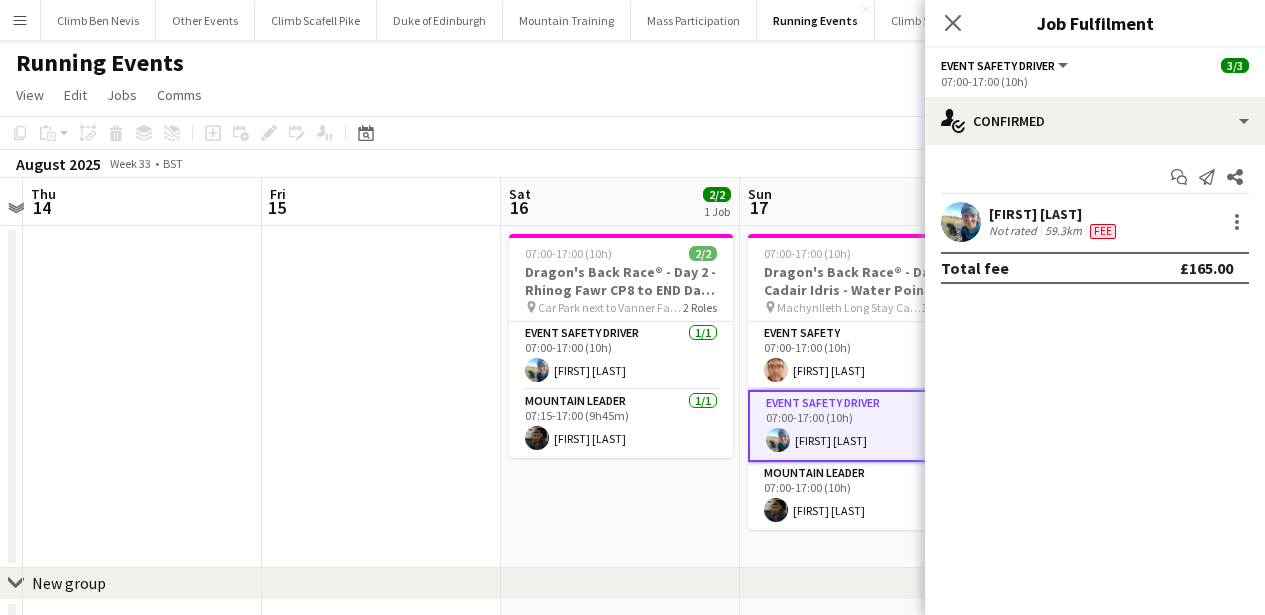 scroll, scrollTop: 0, scrollLeft: 693, axis: horizontal 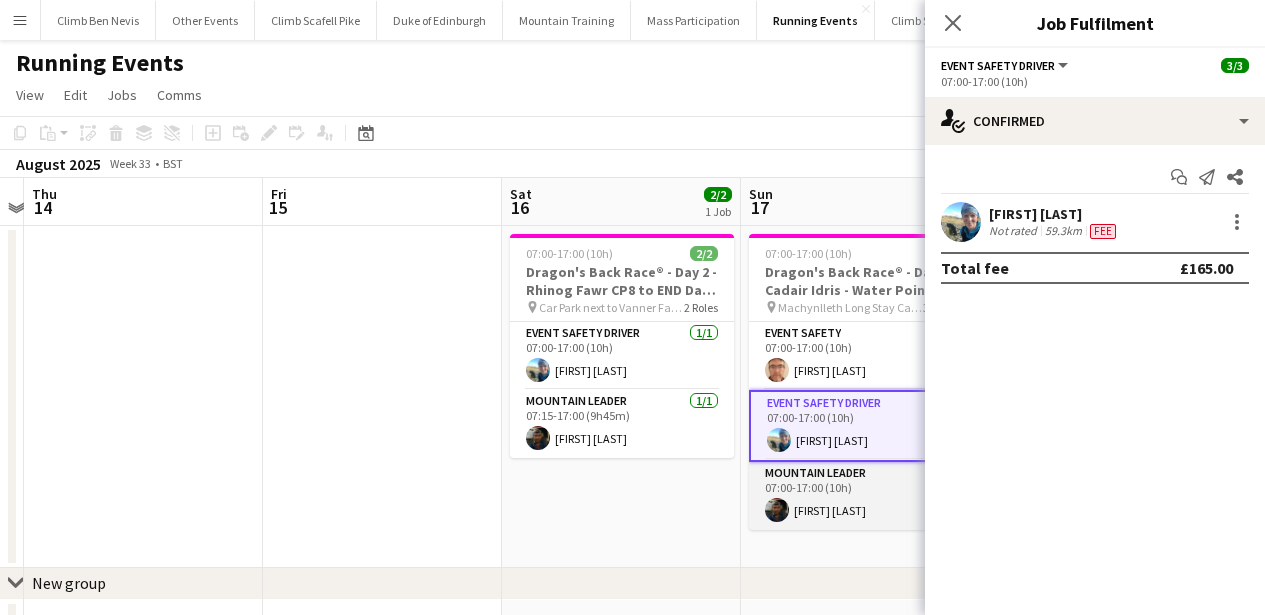 click on "Mountain Leader    1/1   07:00-17:00 (10h)
Ieuan Belshaw" at bounding box center [861, 496] 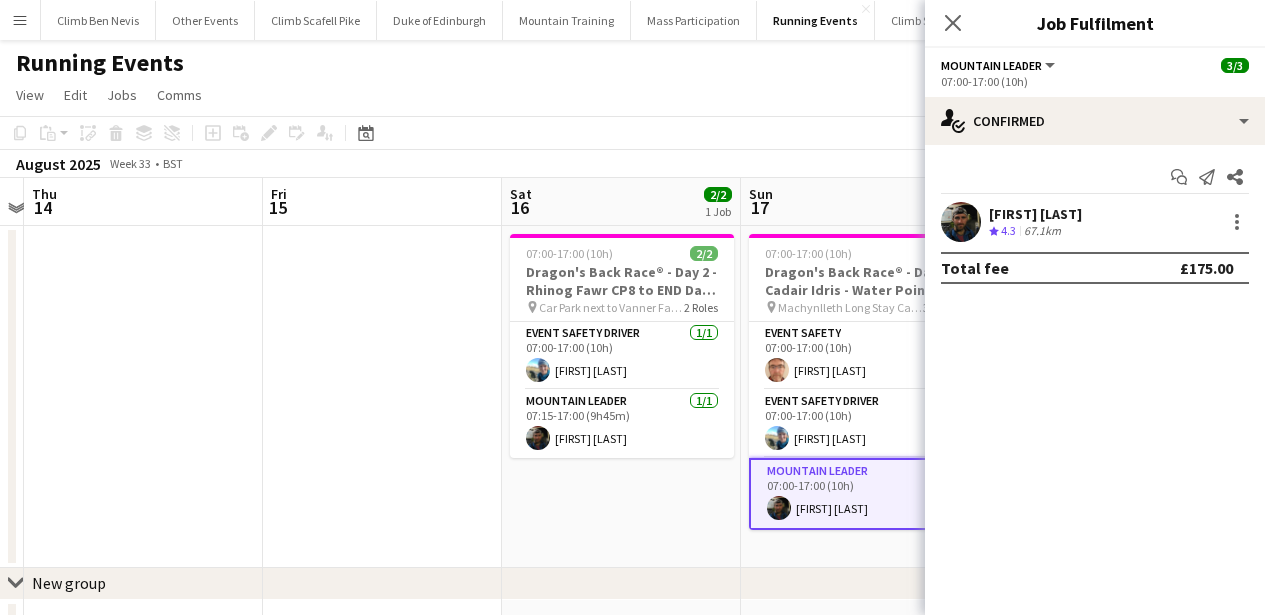 click on "[FIRST] [LAST]" at bounding box center (1035, 214) 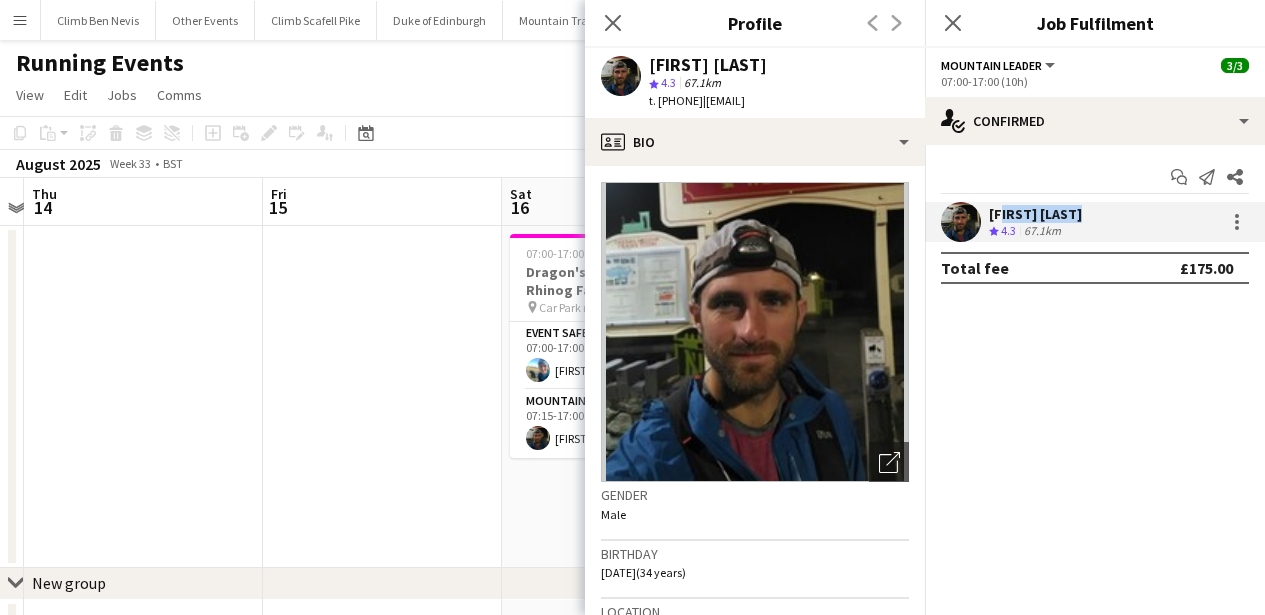 drag, startPoint x: 1086, startPoint y: 213, endPoint x: 991, endPoint y: 208, distance: 95.131485 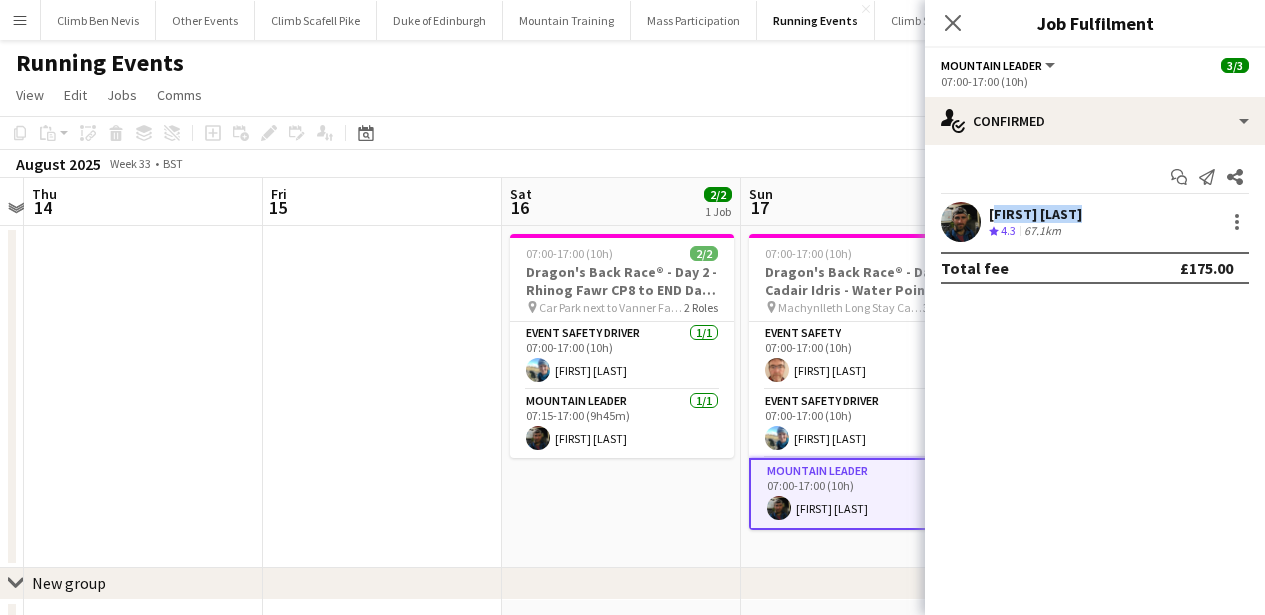 drag, startPoint x: 1093, startPoint y: 212, endPoint x: 986, endPoint y: 213, distance: 107.00467 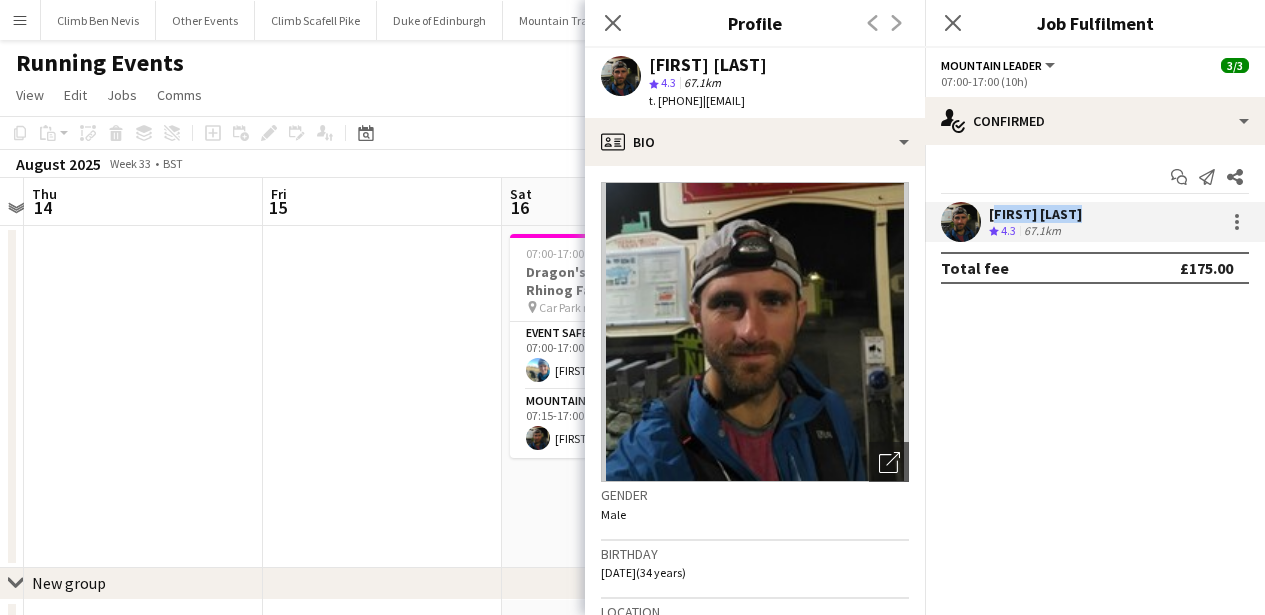 copy on "[FIRST] [LAST]" 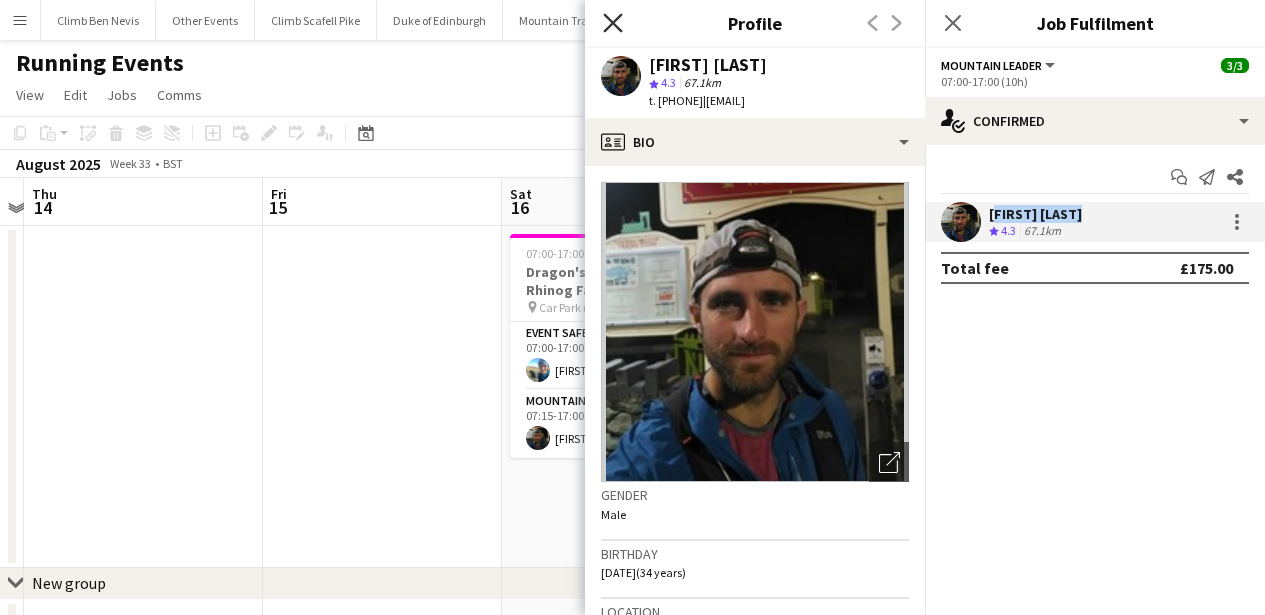 click 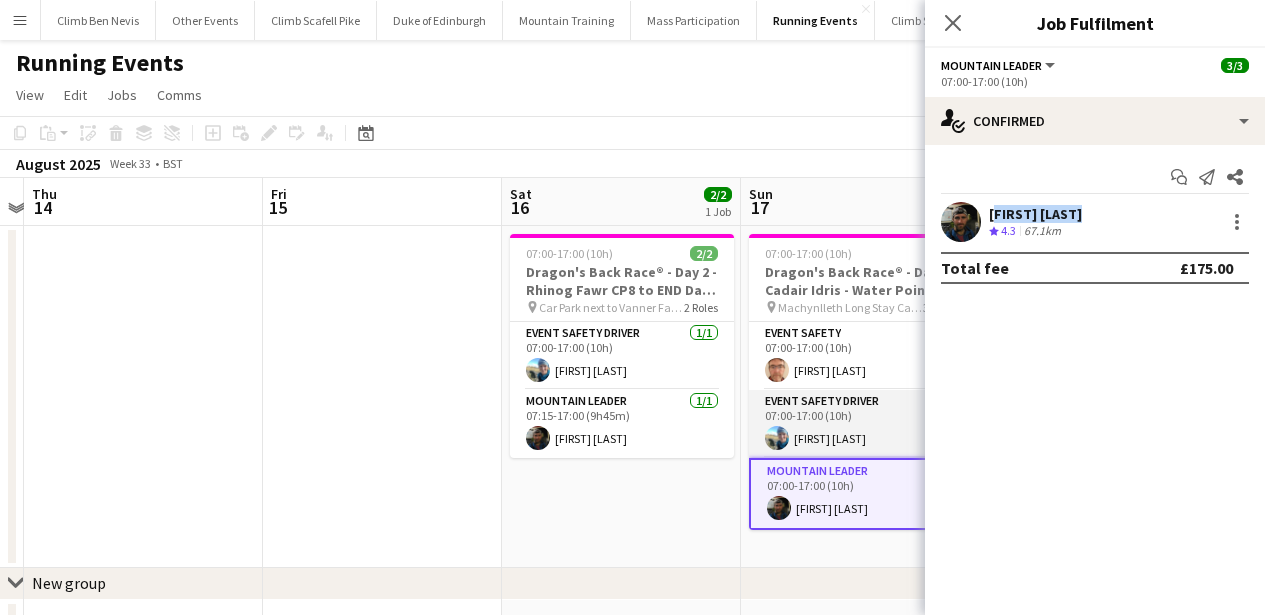 click on "Event Safety Driver   1/1   07:00-17:00 (10h)
Kate Worthington" at bounding box center (861, 424) 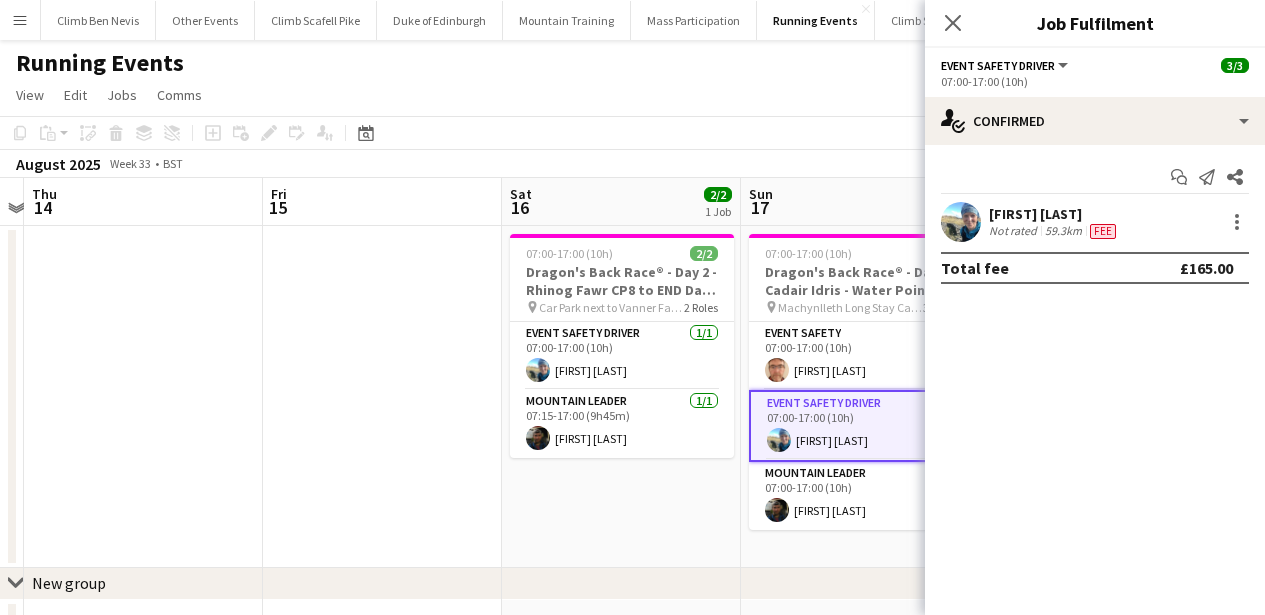 drag, startPoint x: 1091, startPoint y: 209, endPoint x: 992, endPoint y: 212, distance: 99.04544 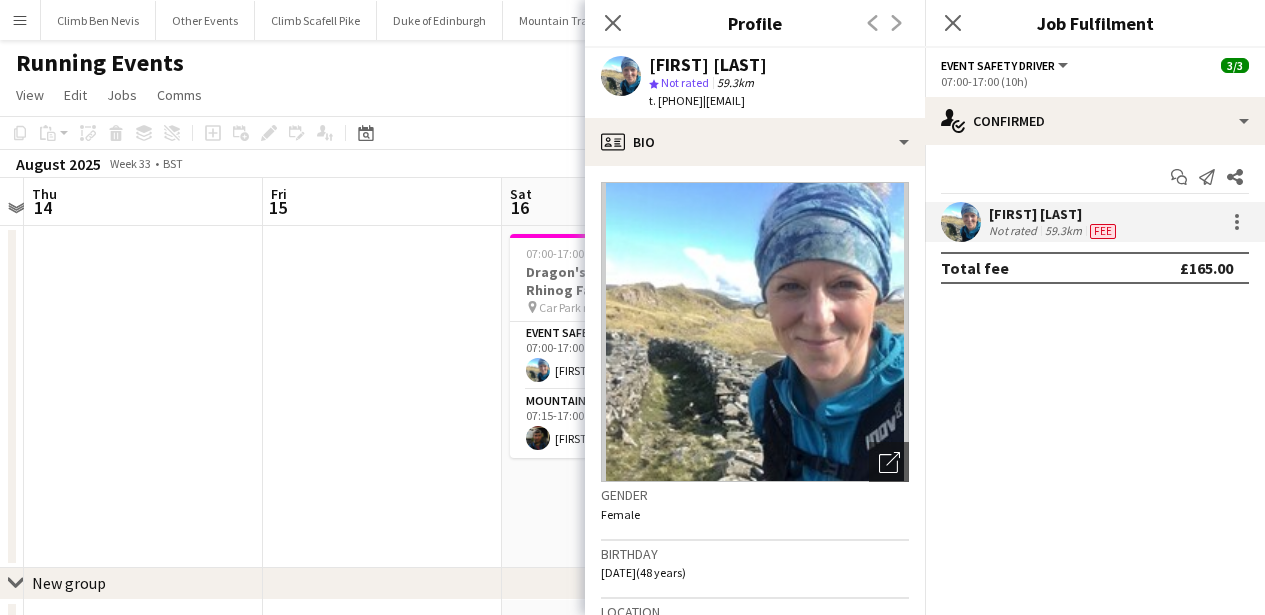 copy on "[FIRST] [LAST]" 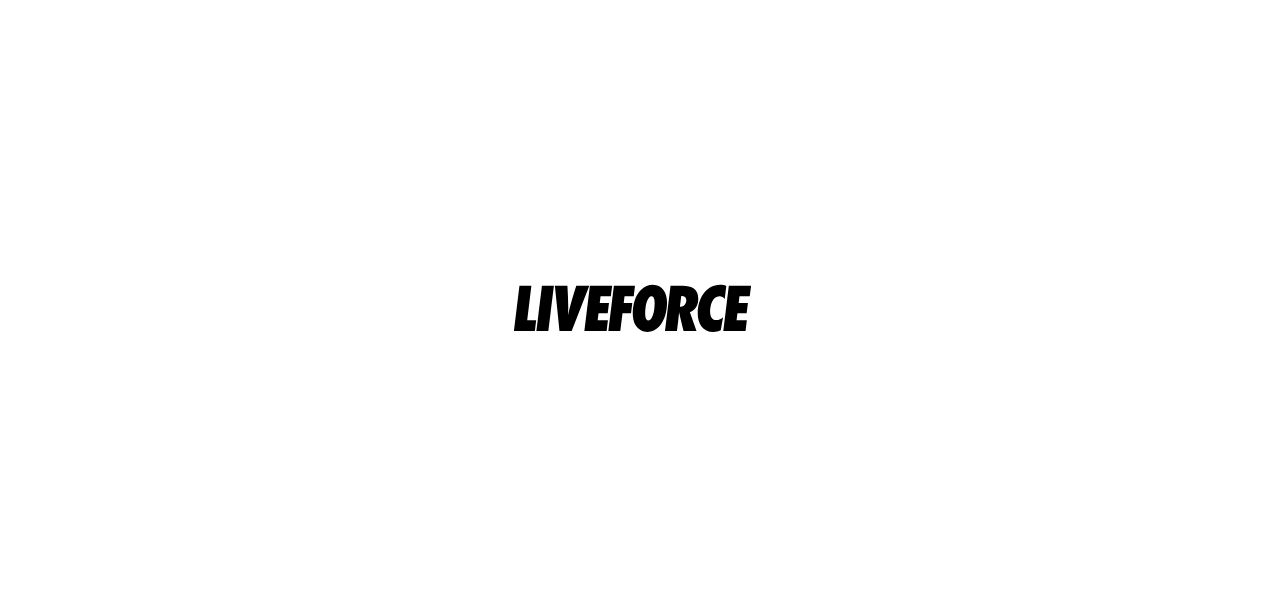 scroll, scrollTop: 0, scrollLeft: 0, axis: both 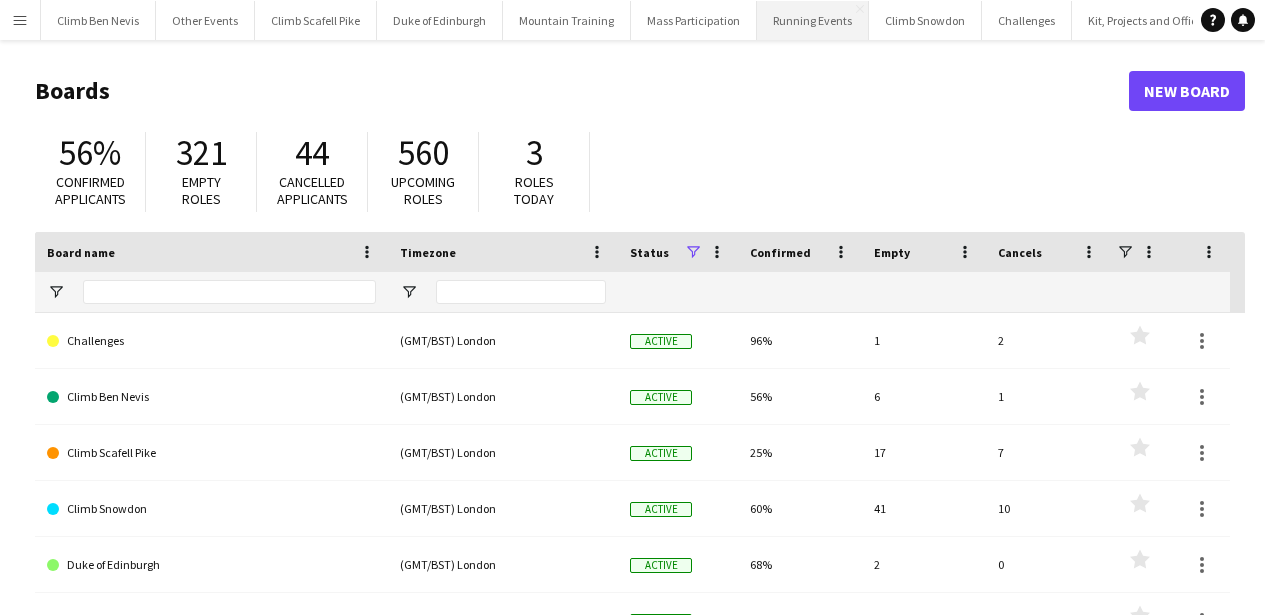 click on "Running Events
Close" at bounding box center [813, 20] 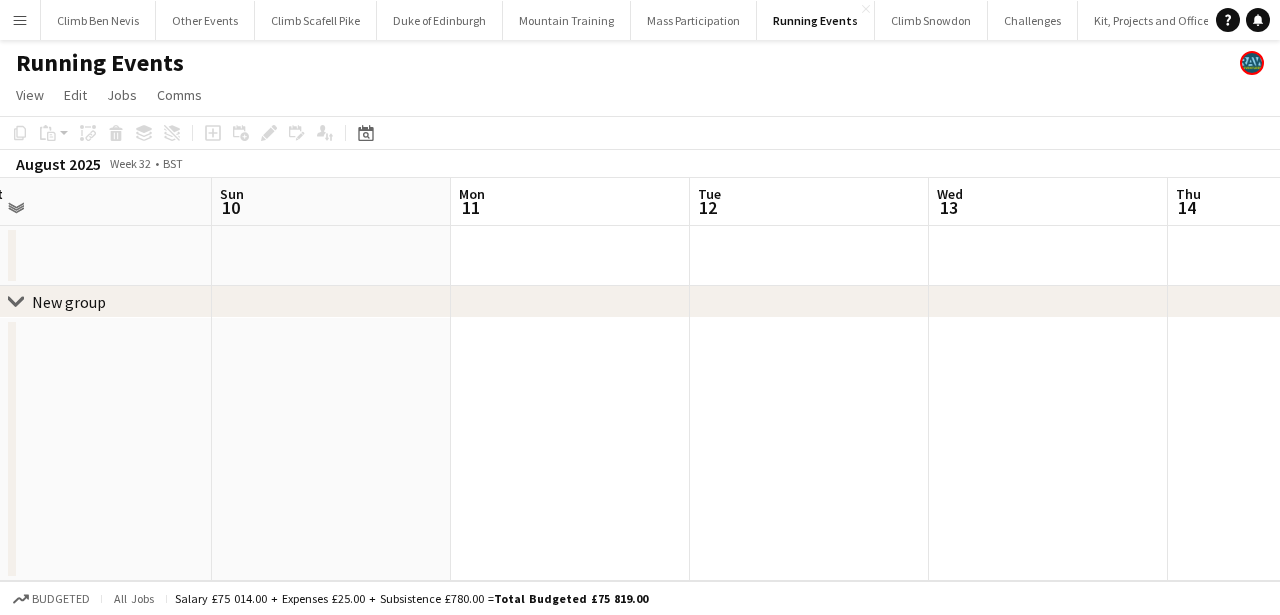 drag, startPoint x: 974, startPoint y: 373, endPoint x: 397, endPoint y: 361, distance: 577.12476 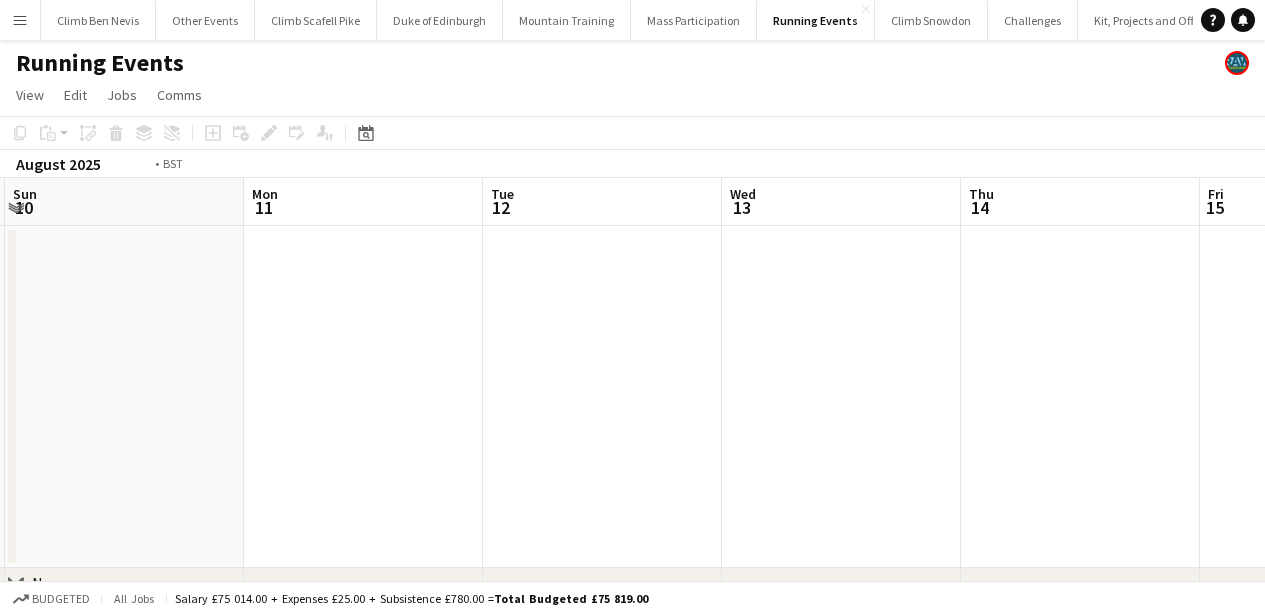 drag, startPoint x: 874, startPoint y: 356, endPoint x: 244, endPoint y: 330, distance: 630.53625 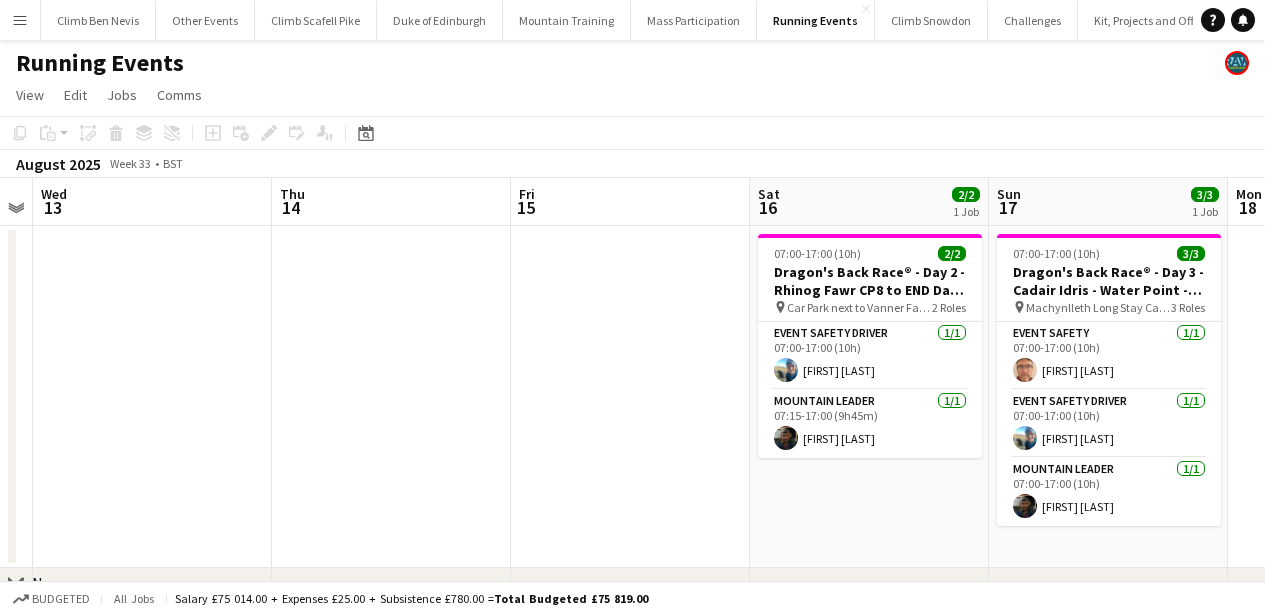 scroll, scrollTop: 0, scrollLeft: 556, axis: horizontal 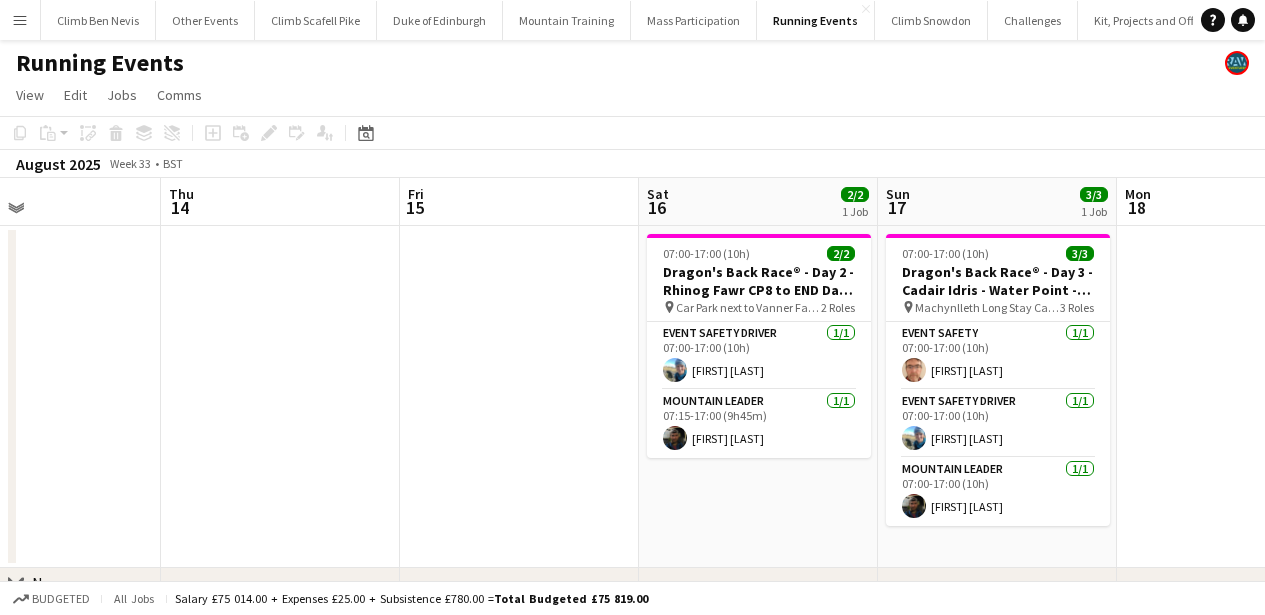drag, startPoint x: 712, startPoint y: 367, endPoint x: 408, endPoint y: 356, distance: 304.19894 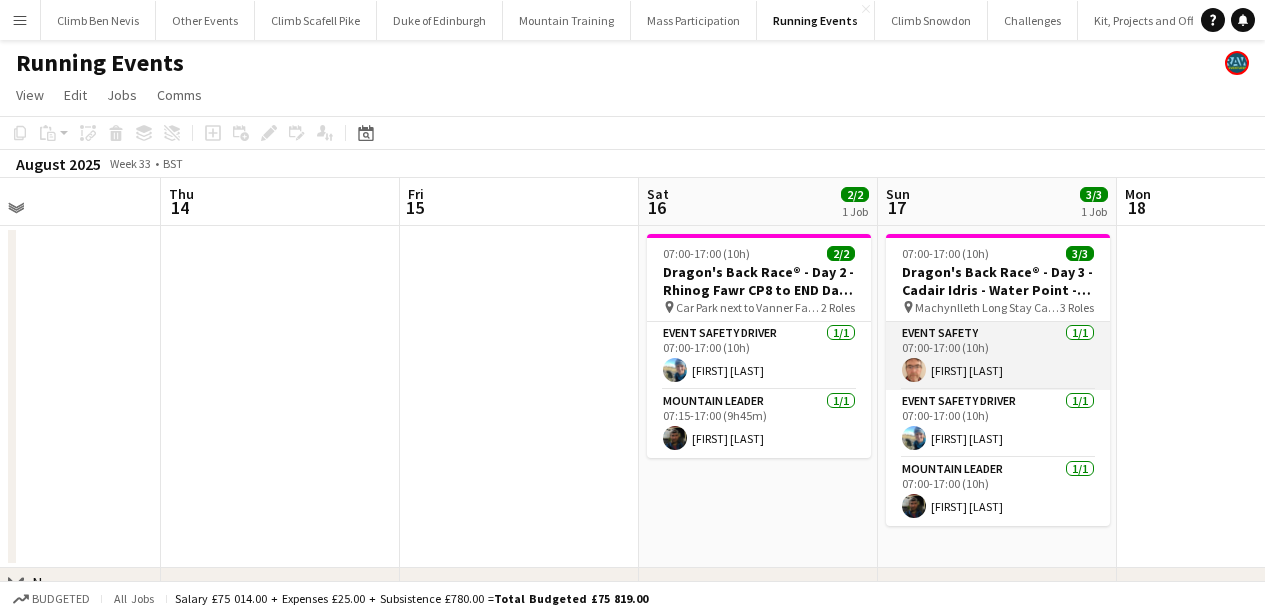 click on "Event Safety   1/1   07:00-17:00 (10h)
[FIRST] [LAST]" at bounding box center [998, 356] 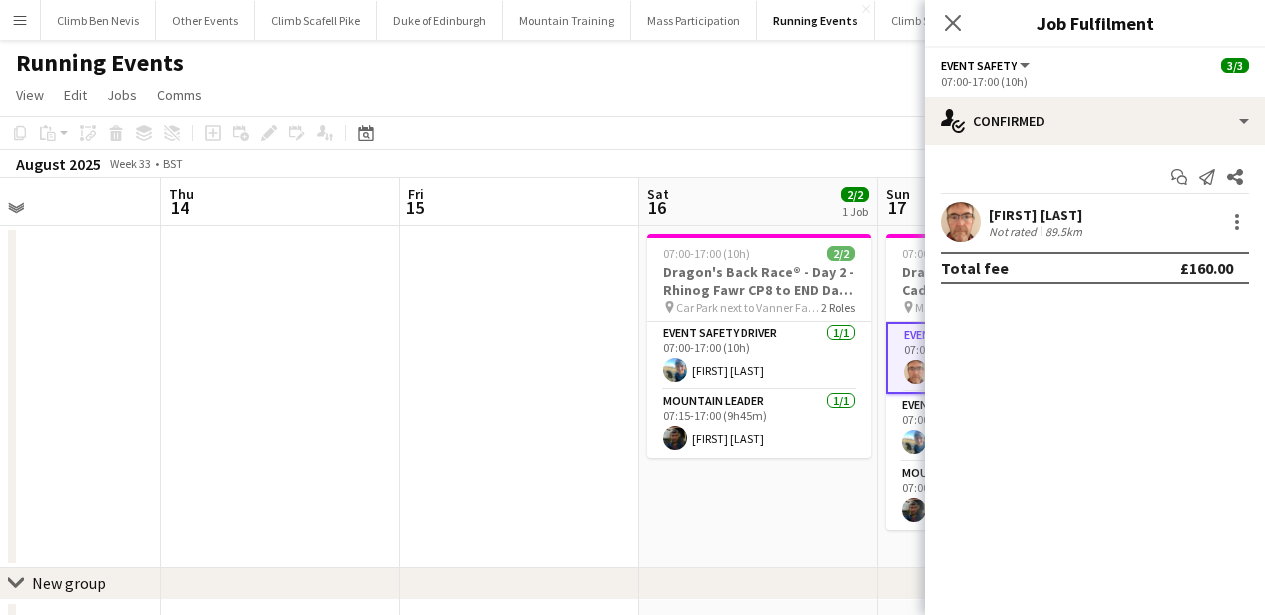 click at bounding box center (961, 222) 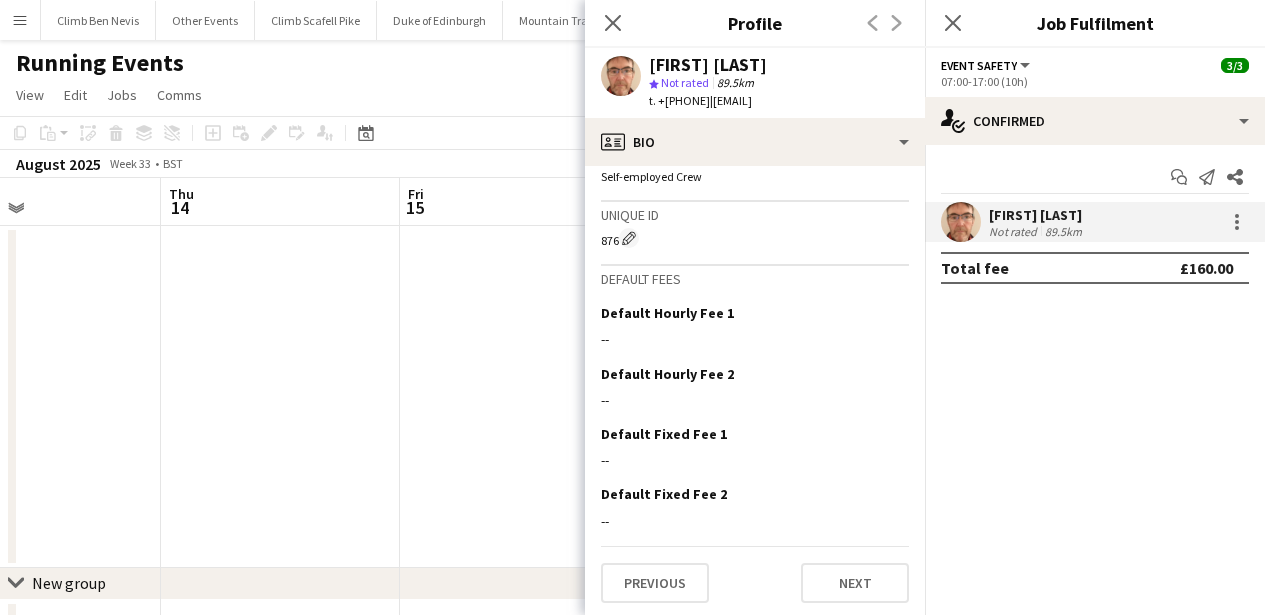 scroll, scrollTop: 1057, scrollLeft: 0, axis: vertical 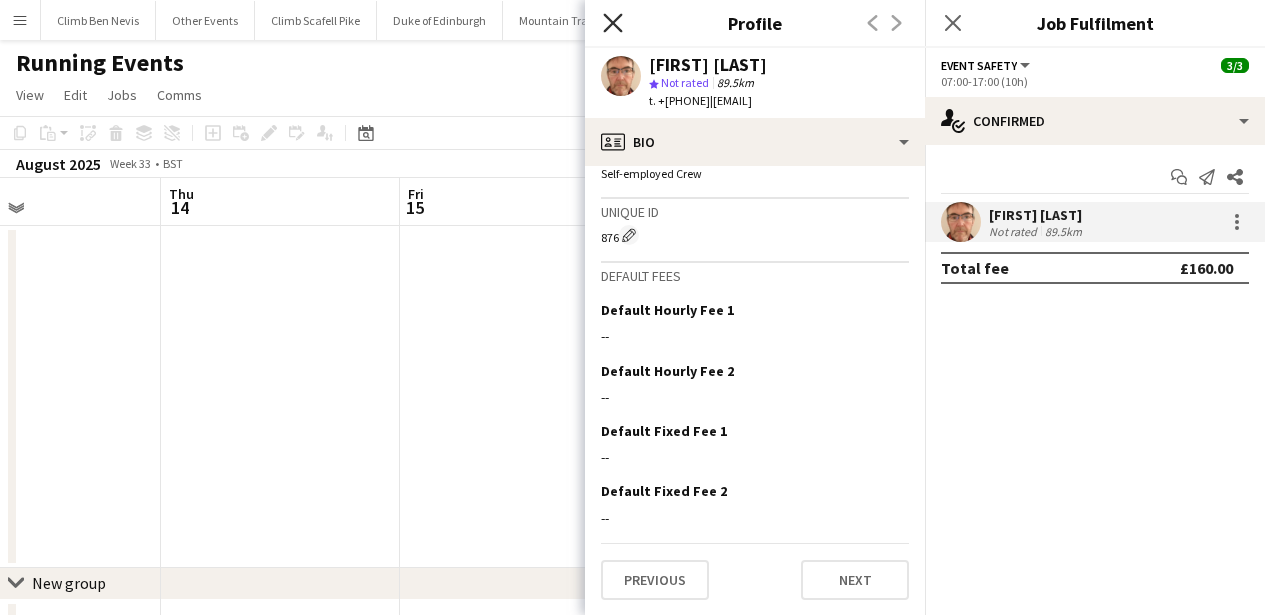 click on "Close pop-in" 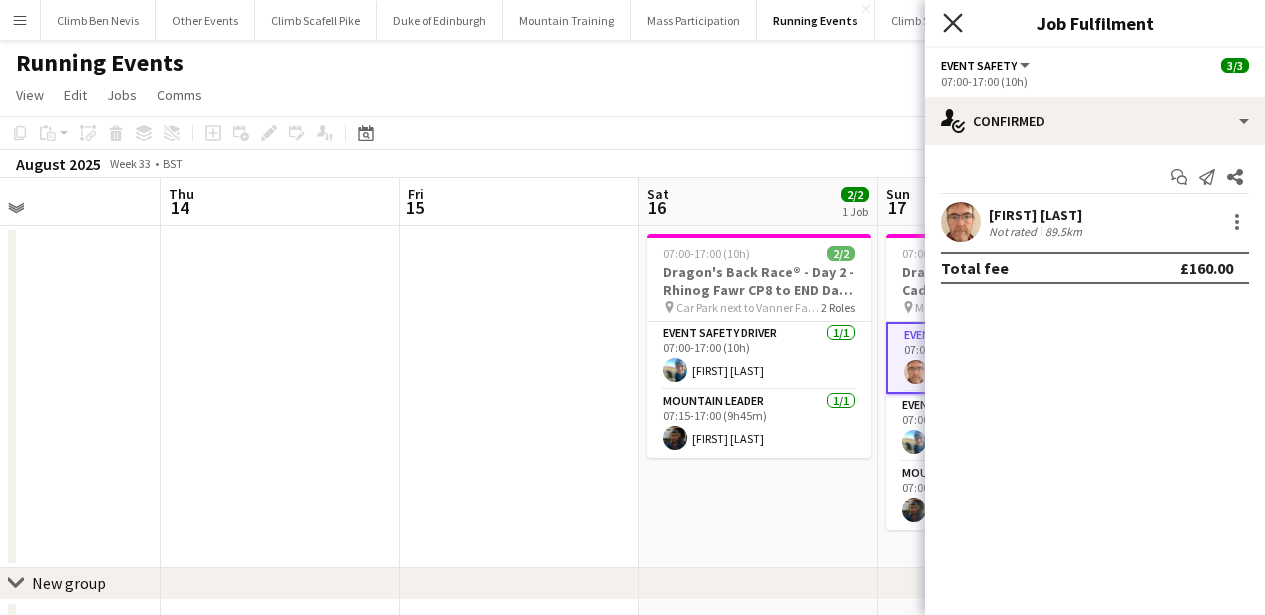 click on "Close pop-in" 